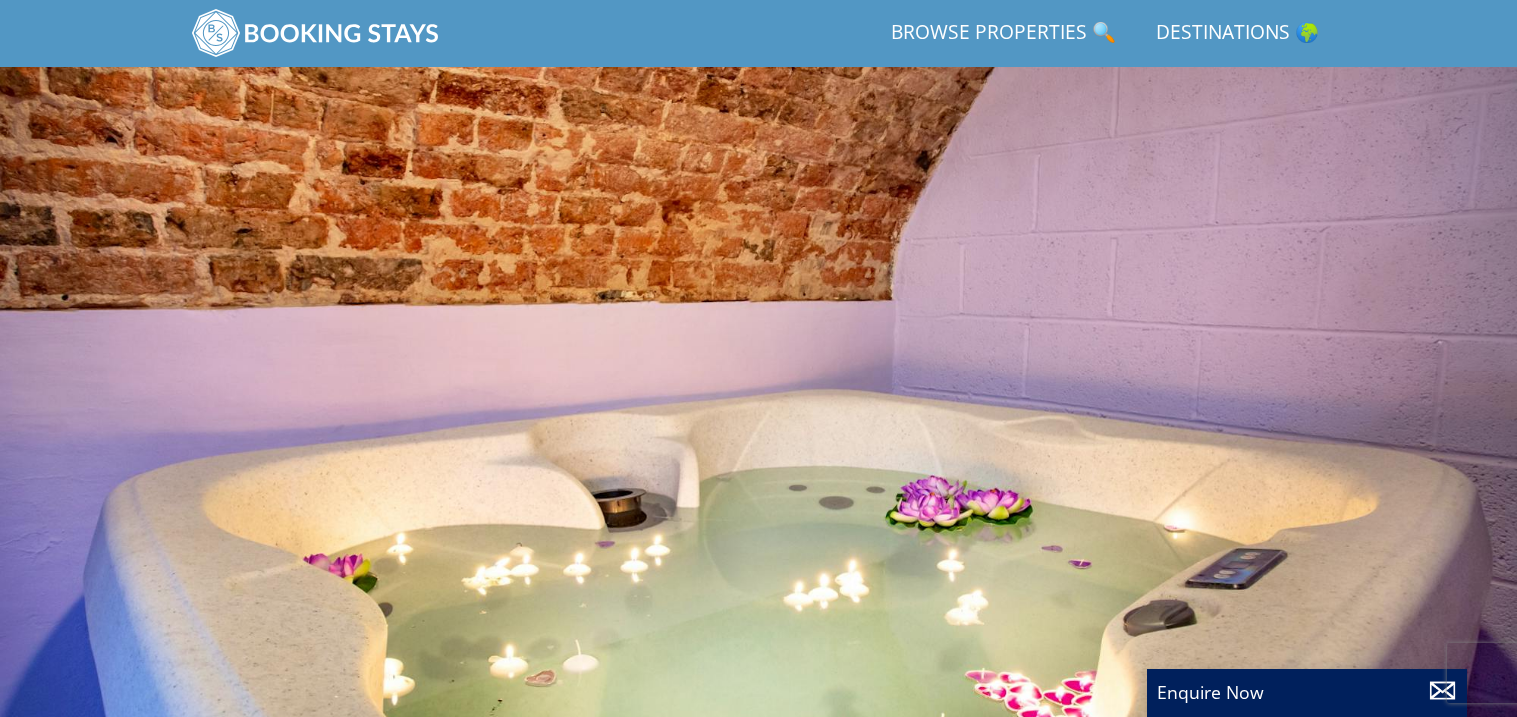 scroll, scrollTop: 0, scrollLeft: 0, axis: both 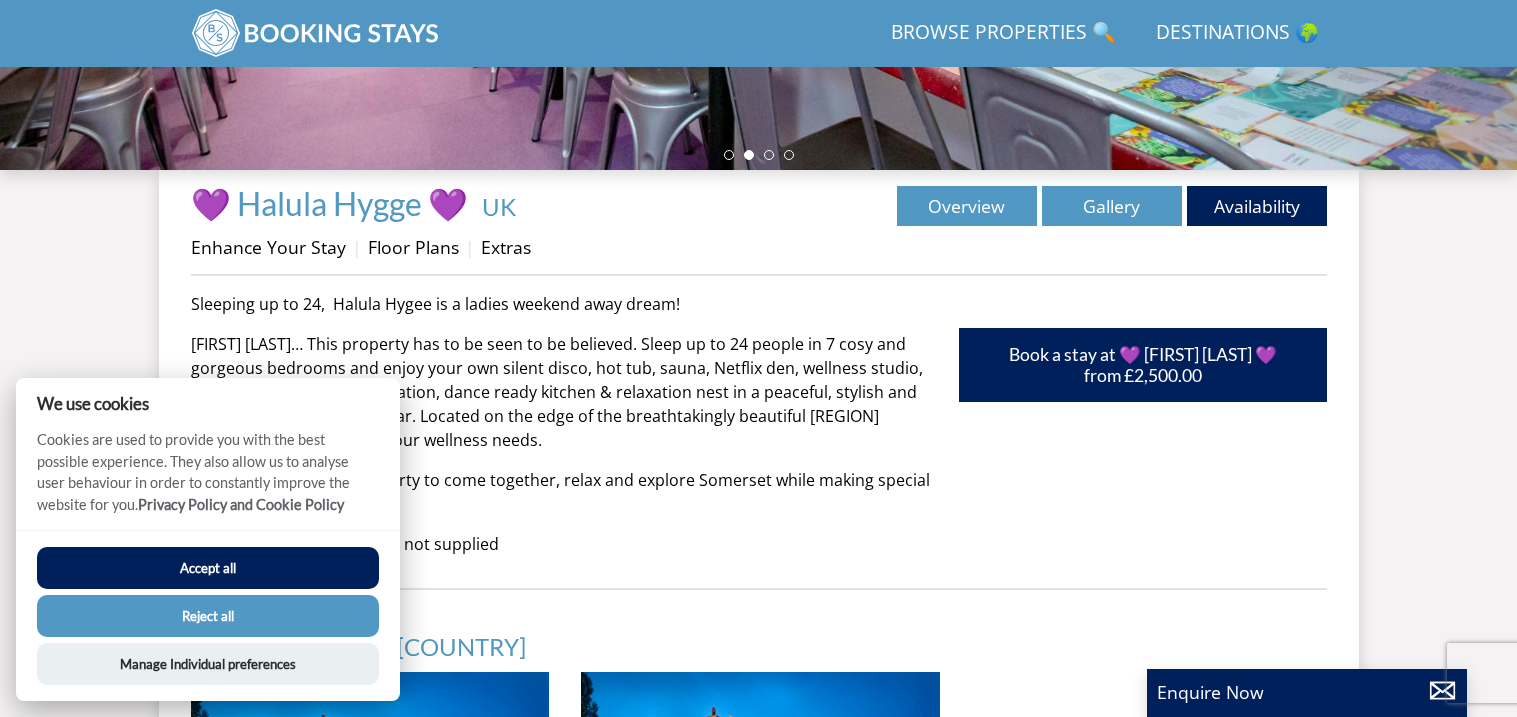 click on "Accept all" at bounding box center [208, 568] 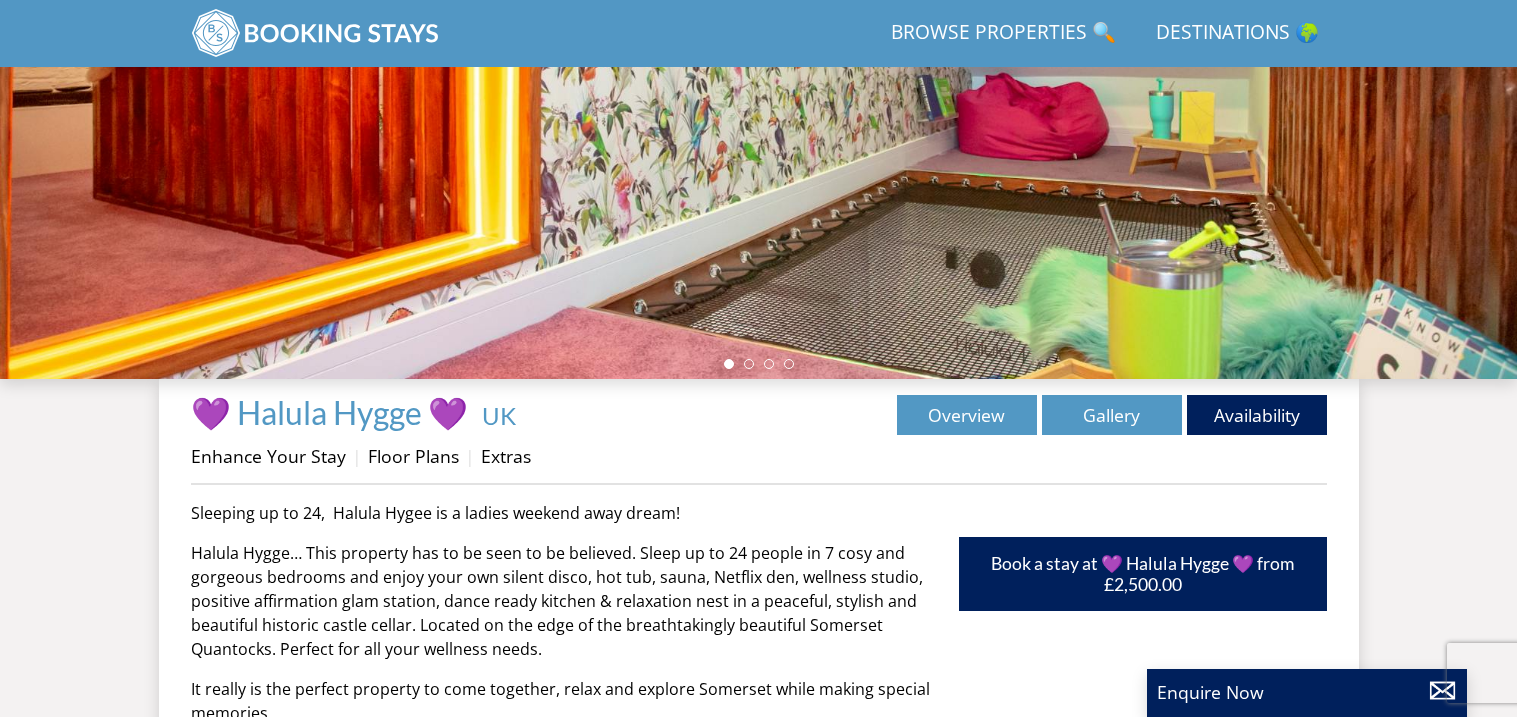 scroll, scrollTop: 285, scrollLeft: 0, axis: vertical 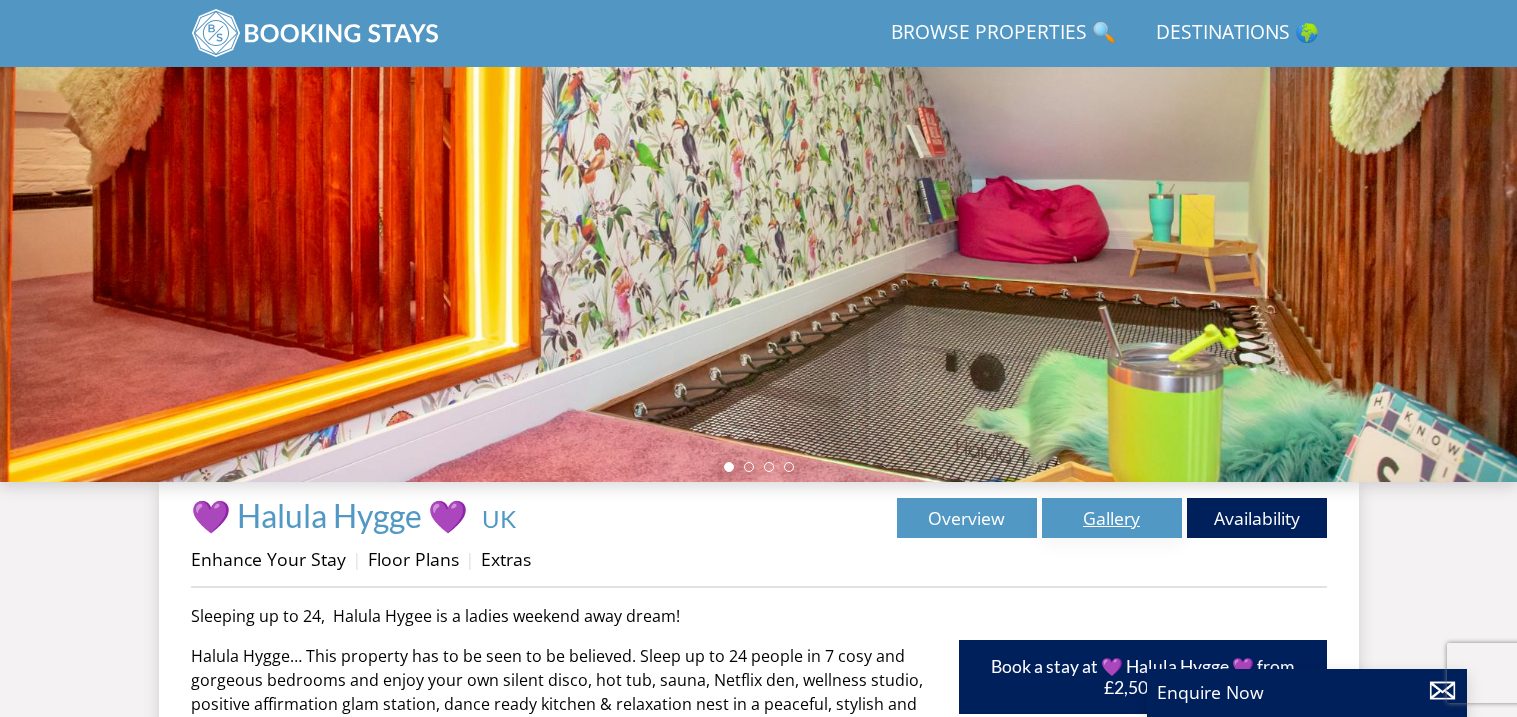 click on "Gallery" at bounding box center [1112, 518] 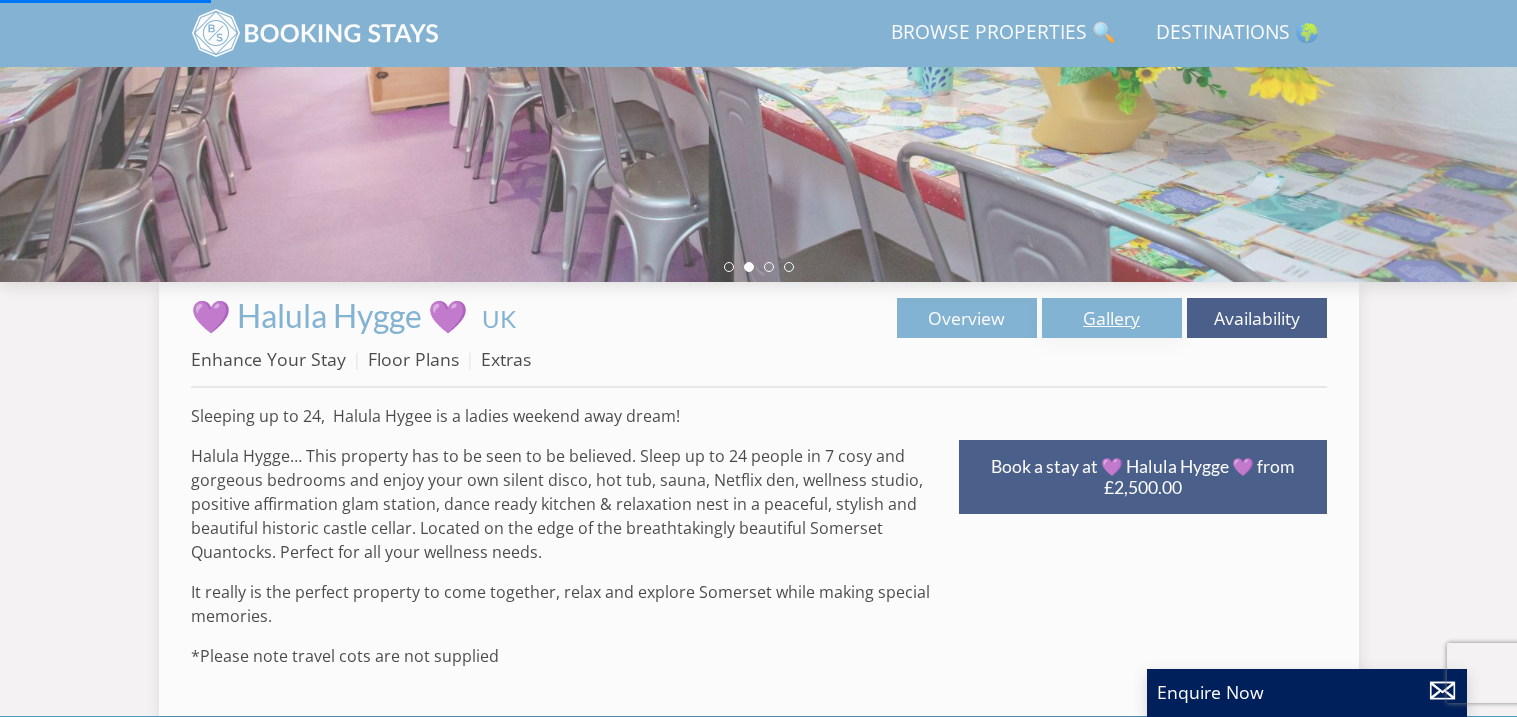 scroll, scrollTop: 525, scrollLeft: 0, axis: vertical 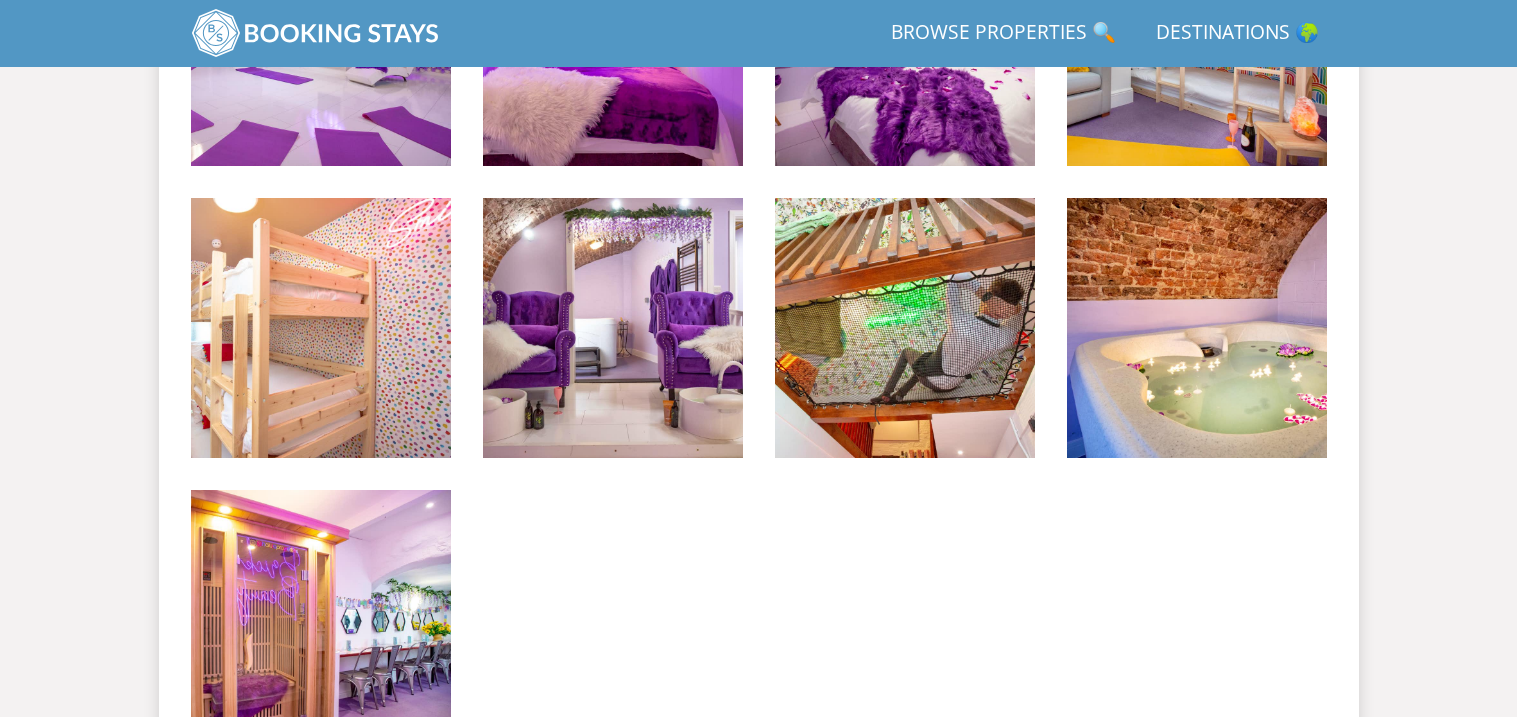 click on "Cinema
bedroom 1
Bedroom 2
bedroom 4
glam area
Nail desk
water station
Nook
Kitchen
Main room
main room 2
main room 3
Yoga set up main room
bedroom 5
bedroom 6" at bounding box center (759, -110) 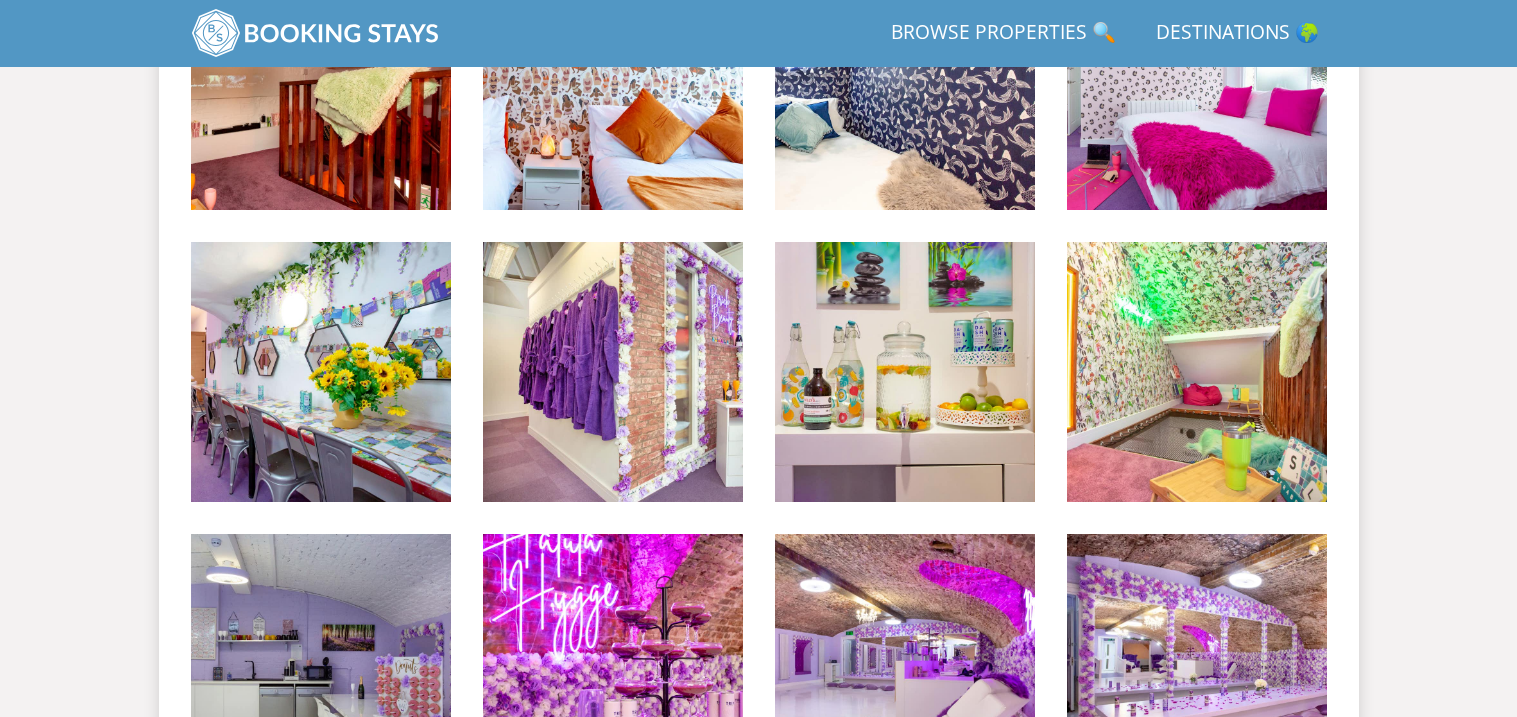 scroll, scrollTop: 979, scrollLeft: 0, axis: vertical 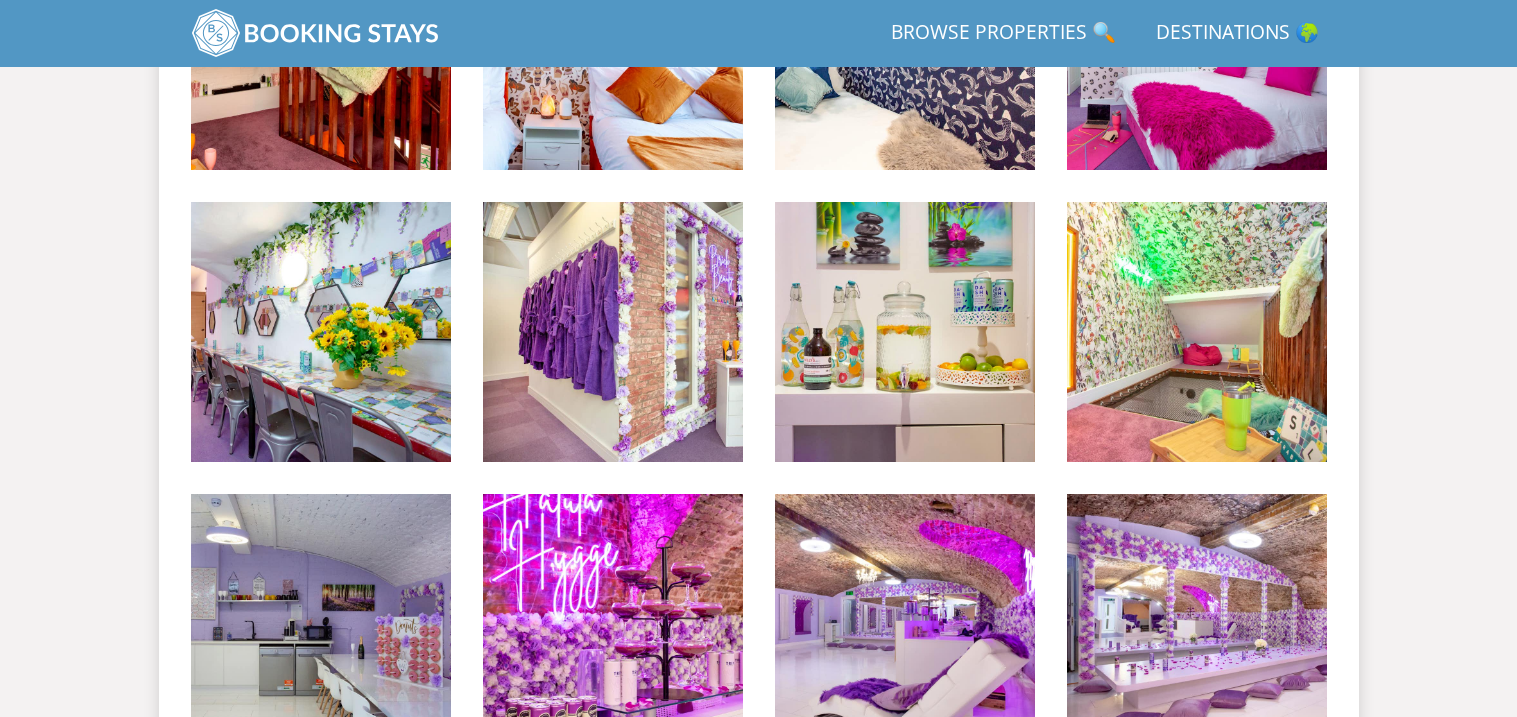 click on "Search
Menu
Browse Properties 🔍
Destinations 🌍
Guests
1
2
3
4
5
6
7
8
9
10
11
12
13
14
15
16
17
18
19
20
21
22
23
24
25
26
27
28
29
30
31
32
33
34
35
36
37
38
39
40
41
42
43
44
45
46
47
48
49
50
Date
01/08/2025
Search
Properties" at bounding box center [758, 452] 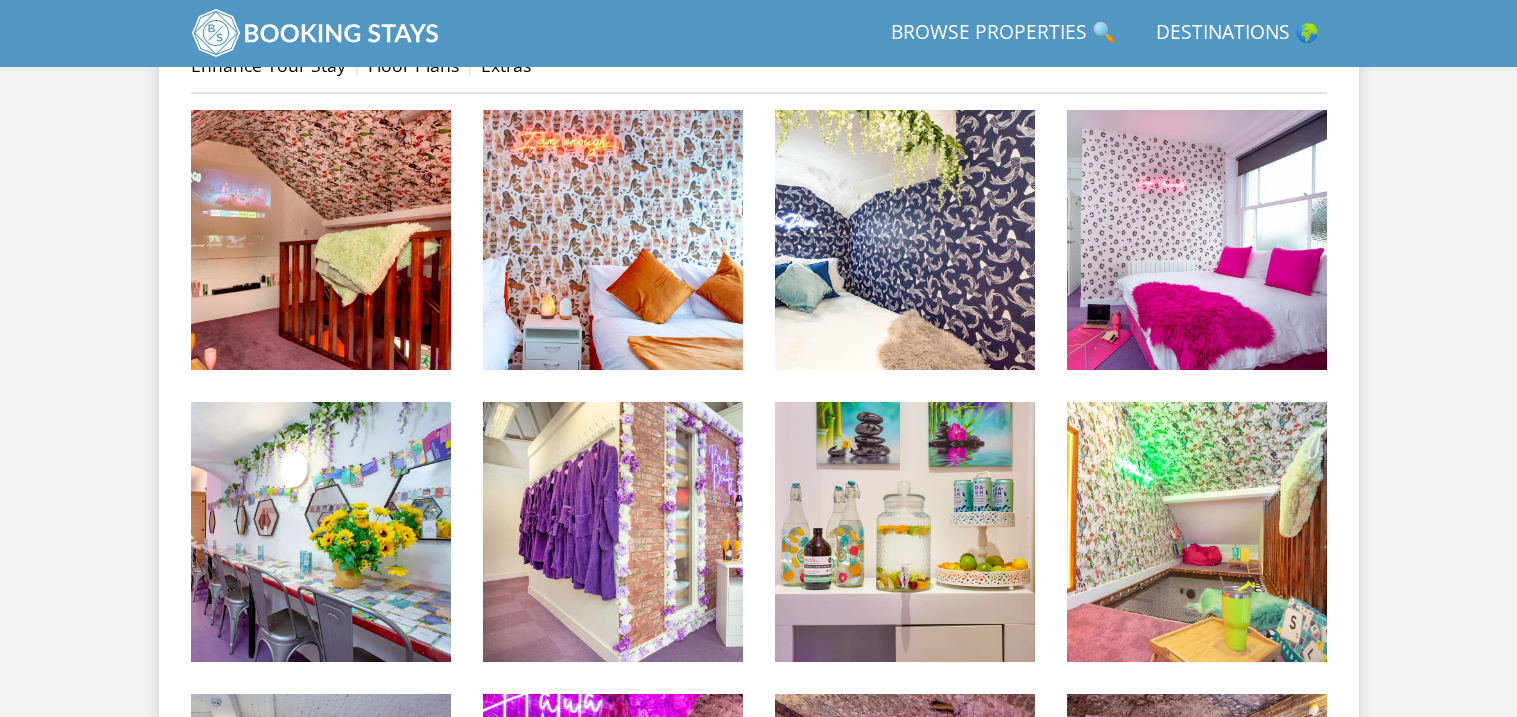 scroll, scrollTop: 739, scrollLeft: 0, axis: vertical 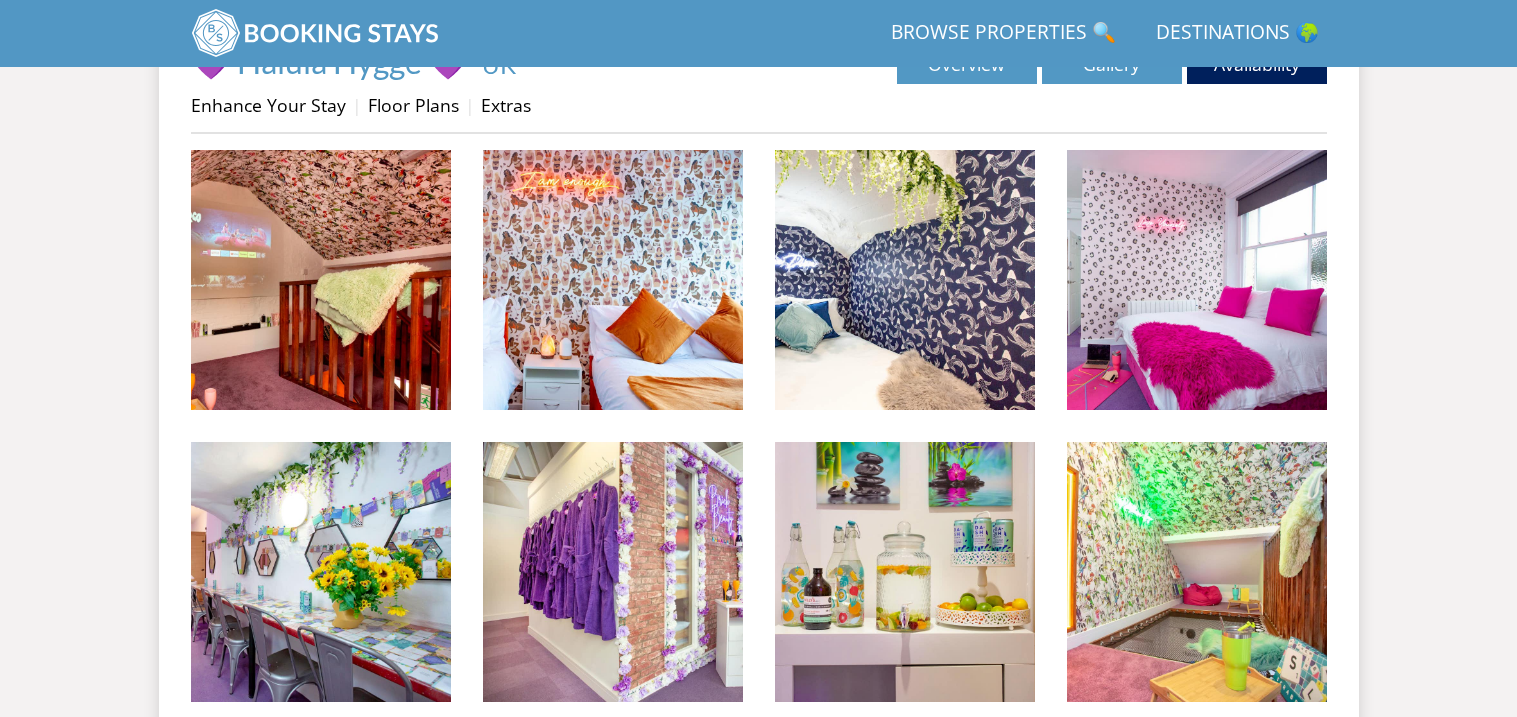 click on "Search
Menu
Browse Properties 🔍
Destinations 🌍
Guests
1
2
3
4
5
6
7
8
9
10
11
12
13
14
15
16
17
18
19
20
21
22
23
24
25
26
27
28
29
30
31
32
33
34
35
36
37
38
39
40
41
42
43
44
45
46
47
48
49
50
Date
01/08/2025
Search
Properties" at bounding box center [758, 692] 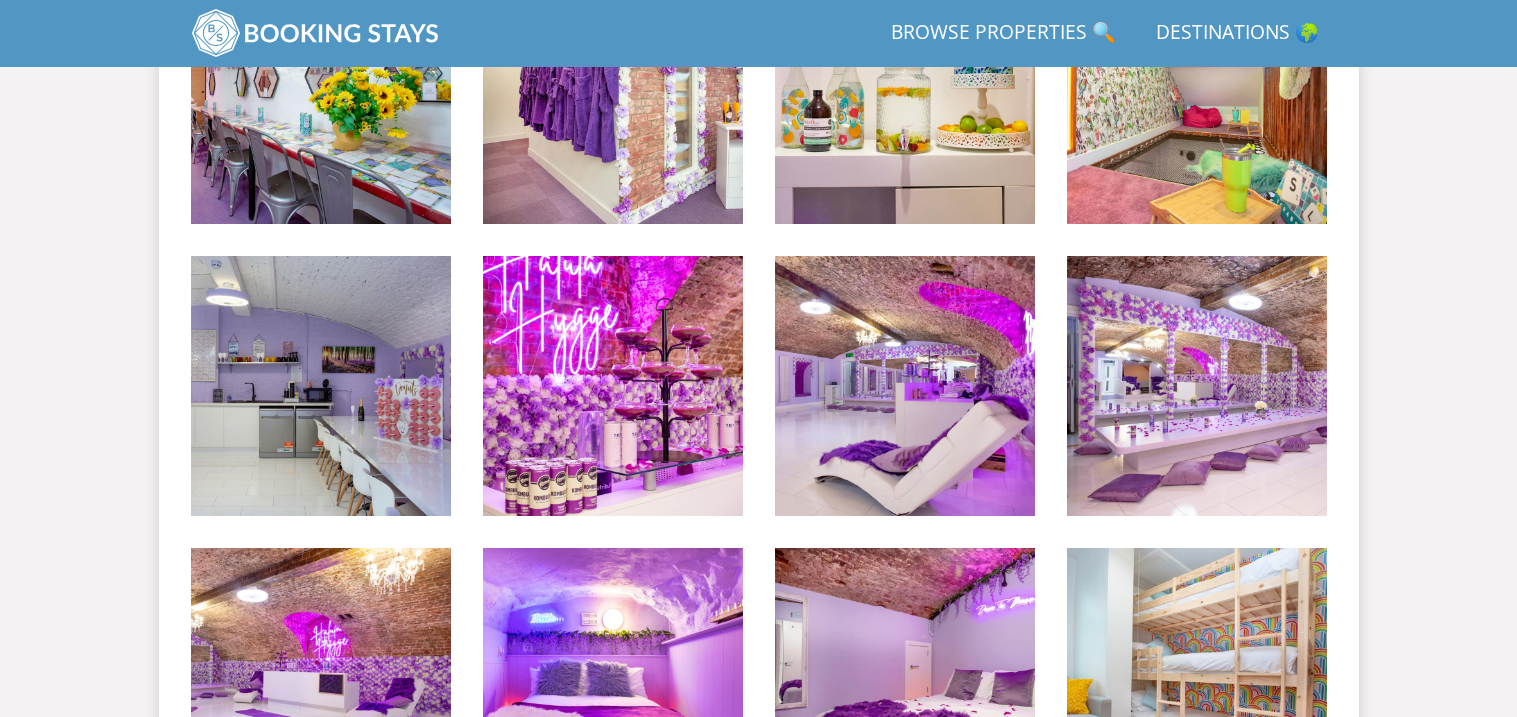 scroll, scrollTop: 1219, scrollLeft: 0, axis: vertical 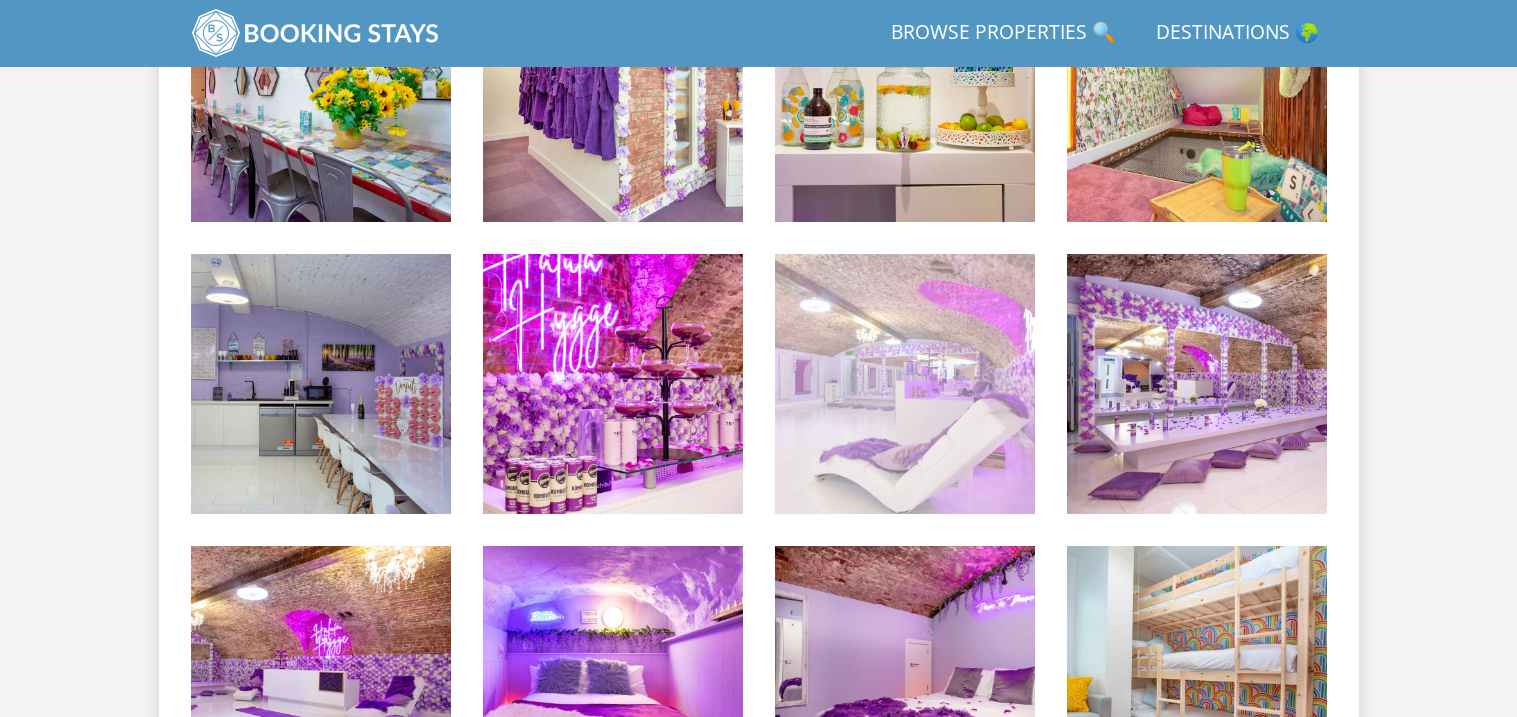 click at bounding box center (905, 384) 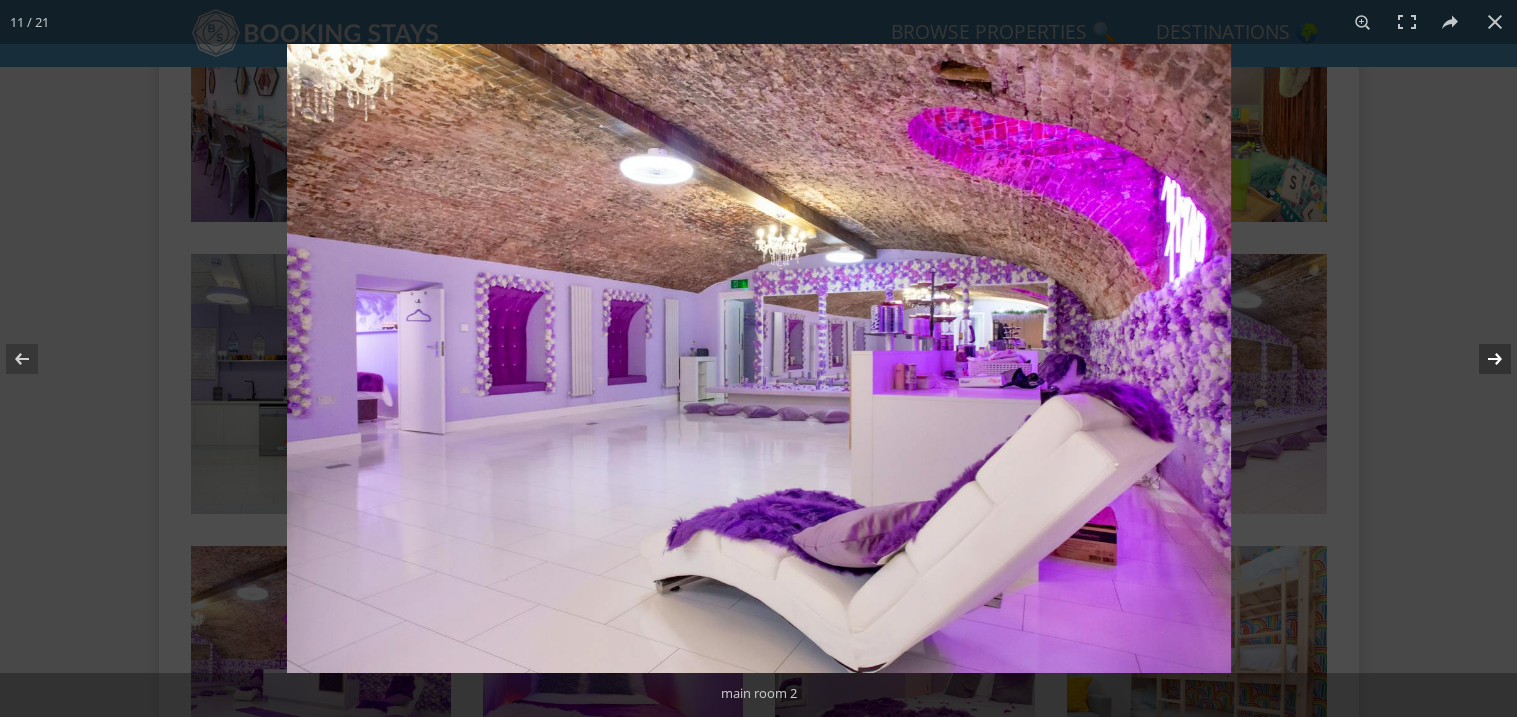 click at bounding box center (1482, 359) 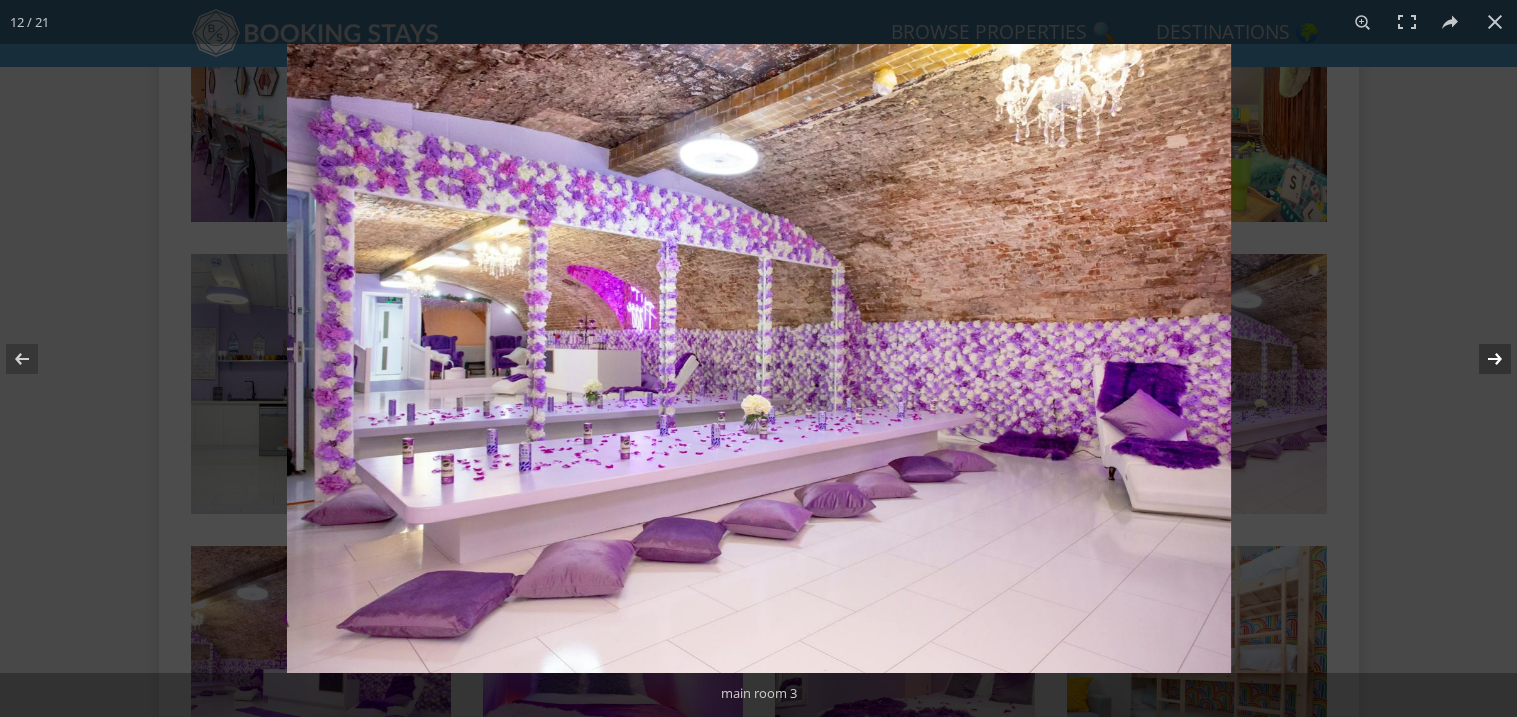 click at bounding box center (1482, 359) 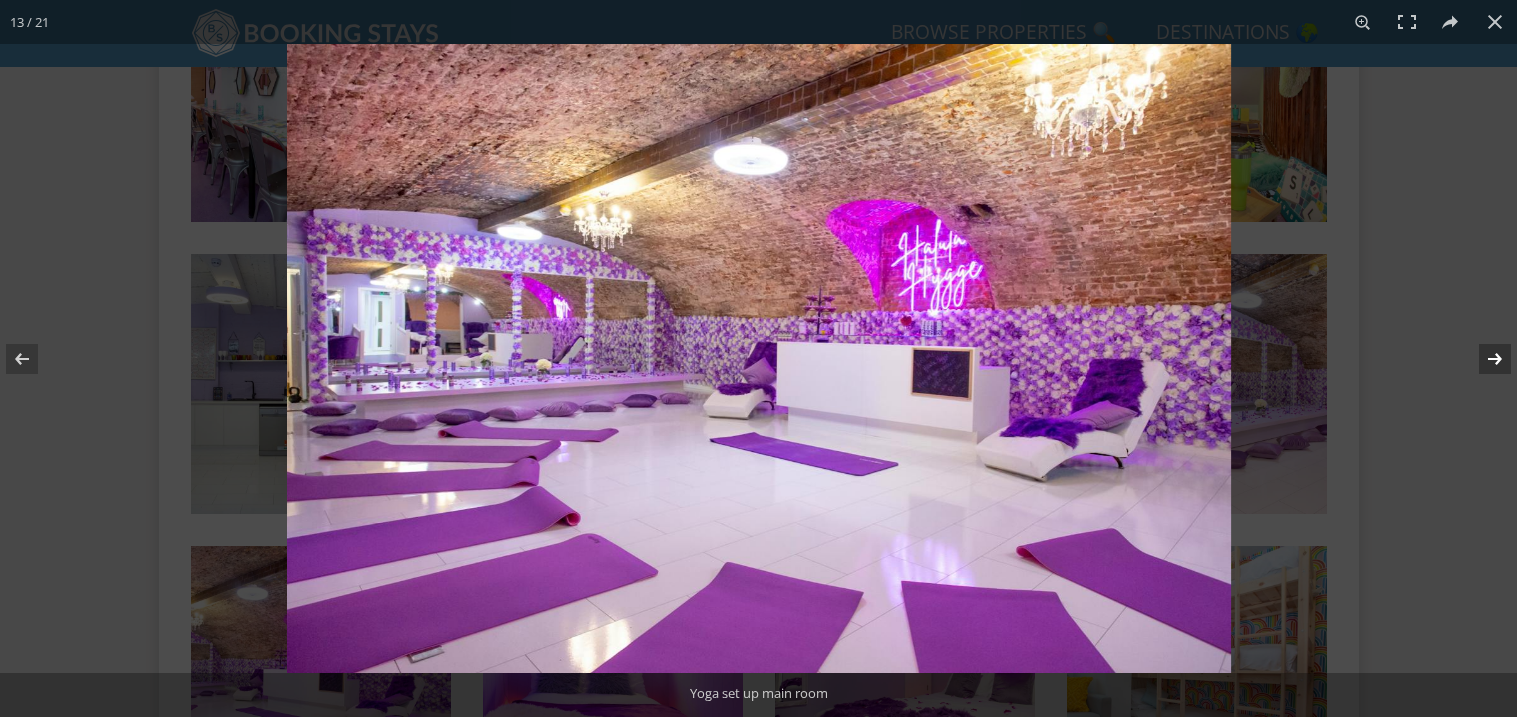 click at bounding box center [1482, 359] 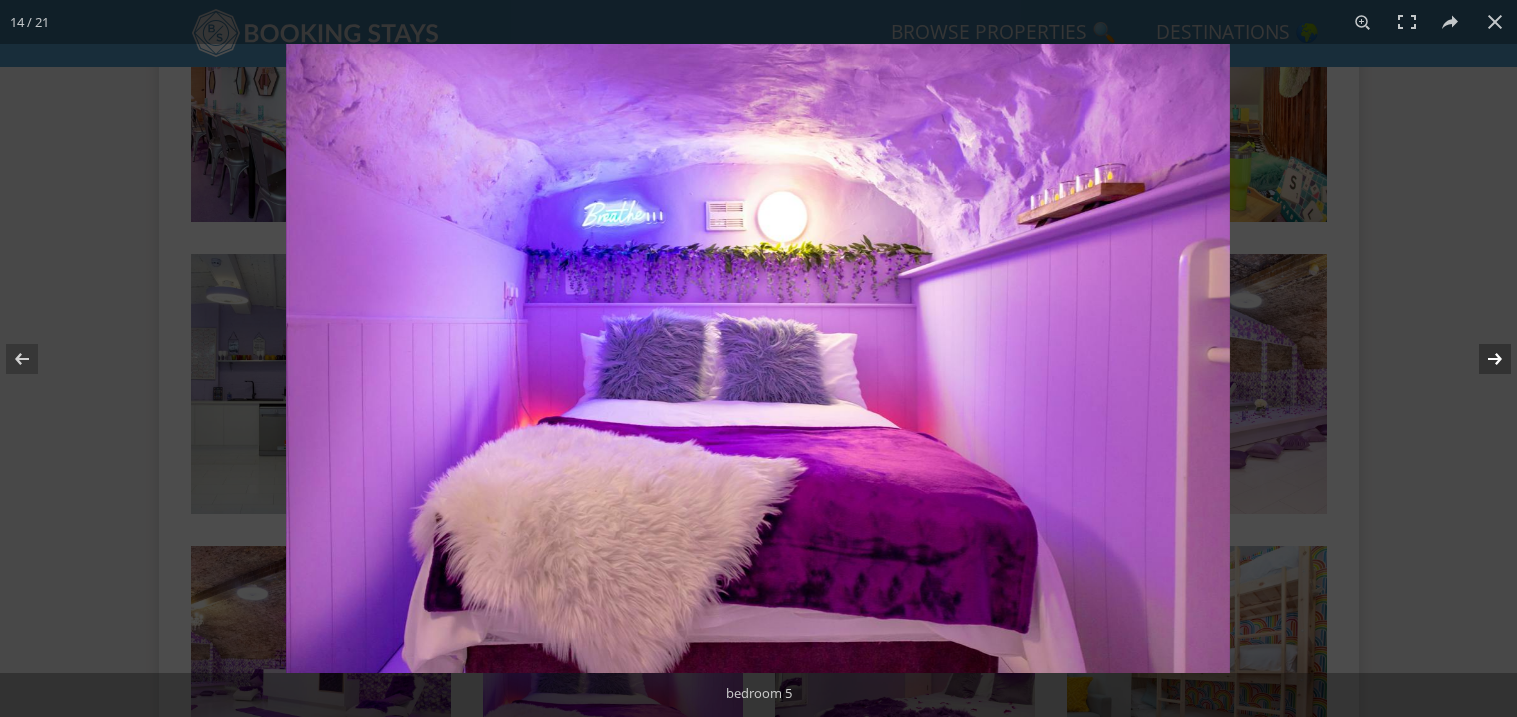 click at bounding box center [1482, 359] 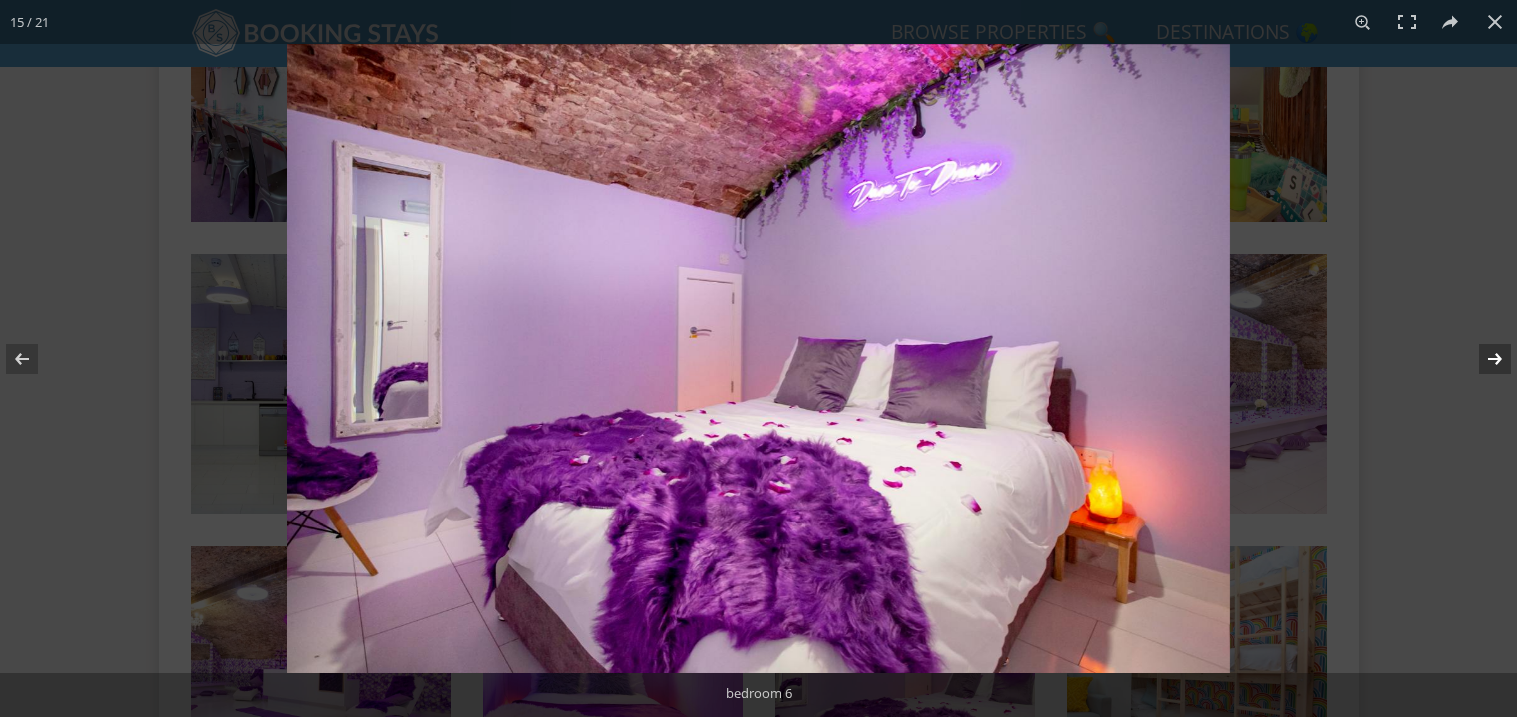 click at bounding box center (1482, 359) 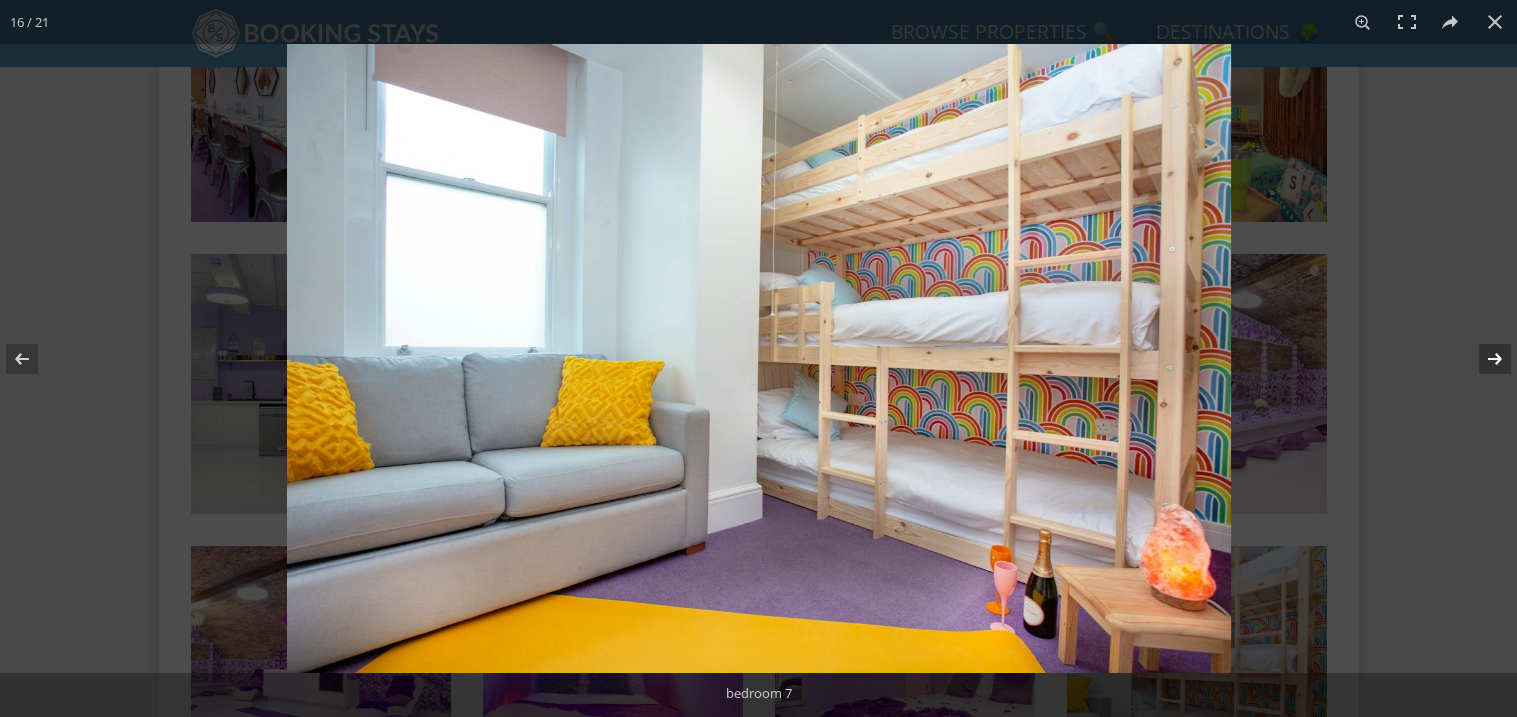 click at bounding box center (1482, 359) 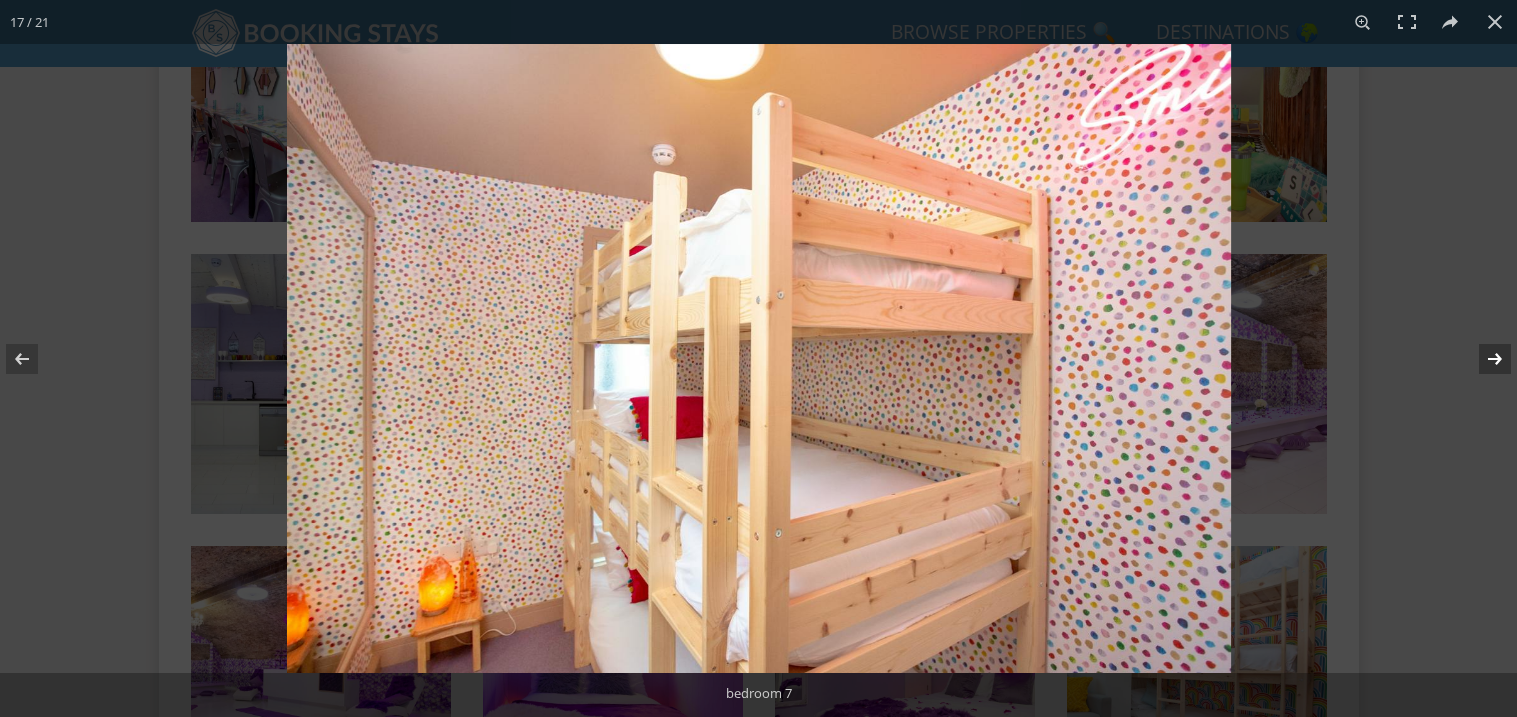 click at bounding box center (1482, 359) 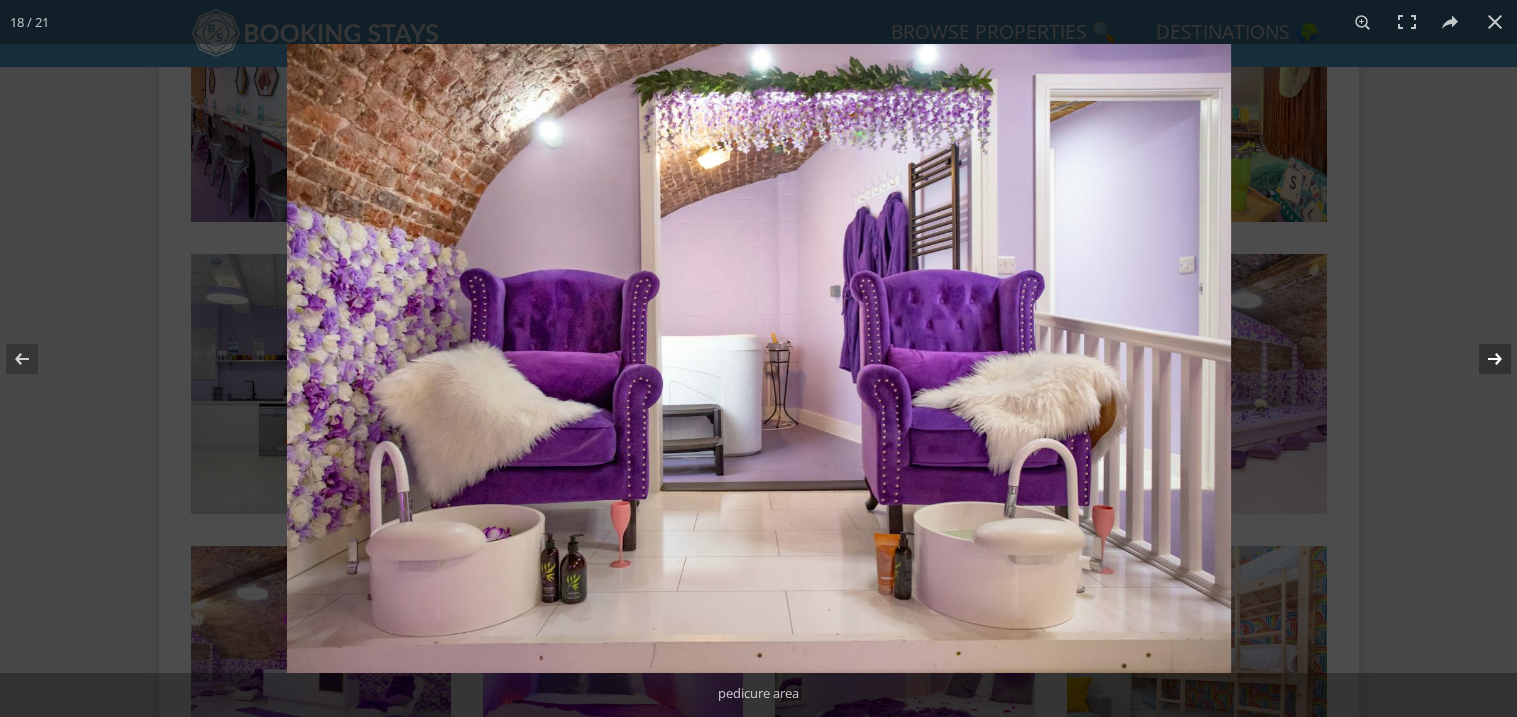 click at bounding box center (1482, 359) 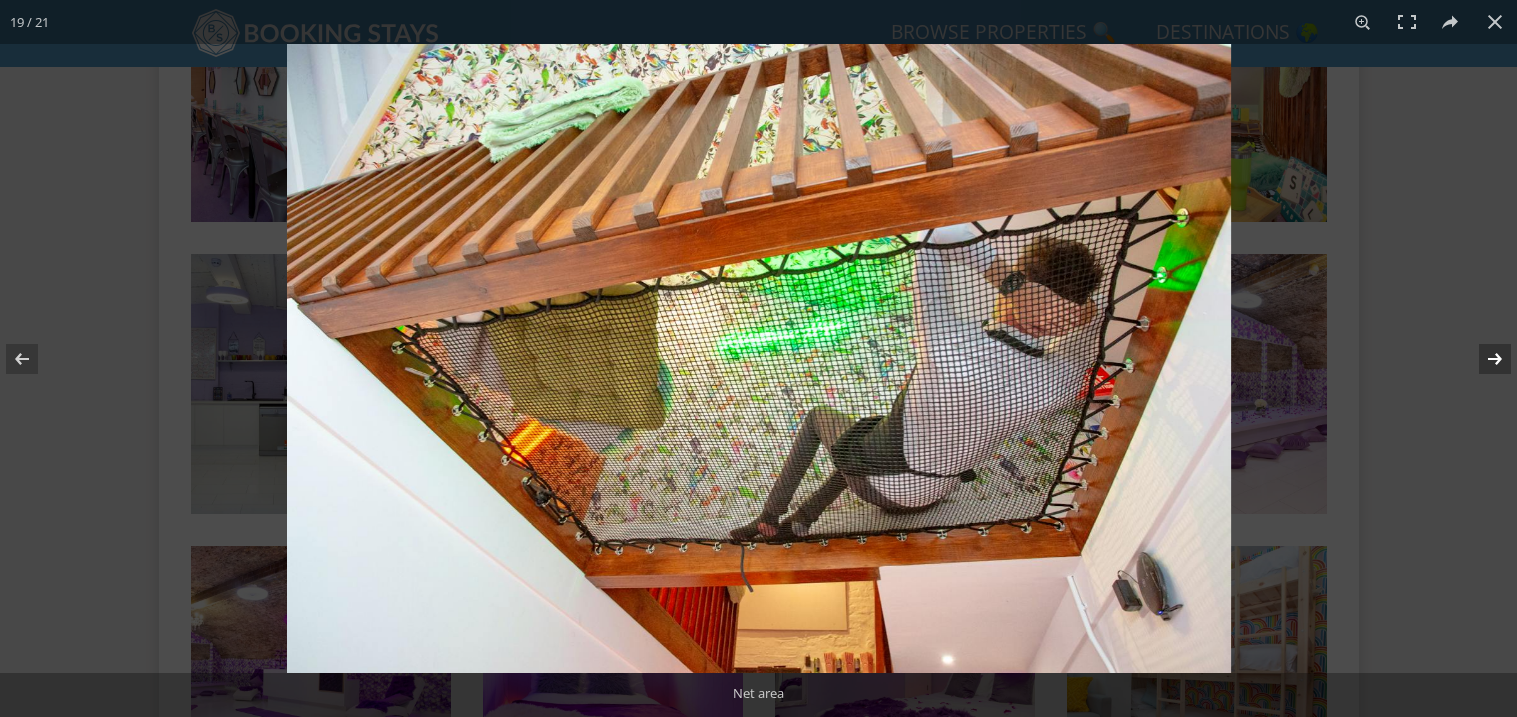 click at bounding box center (1482, 359) 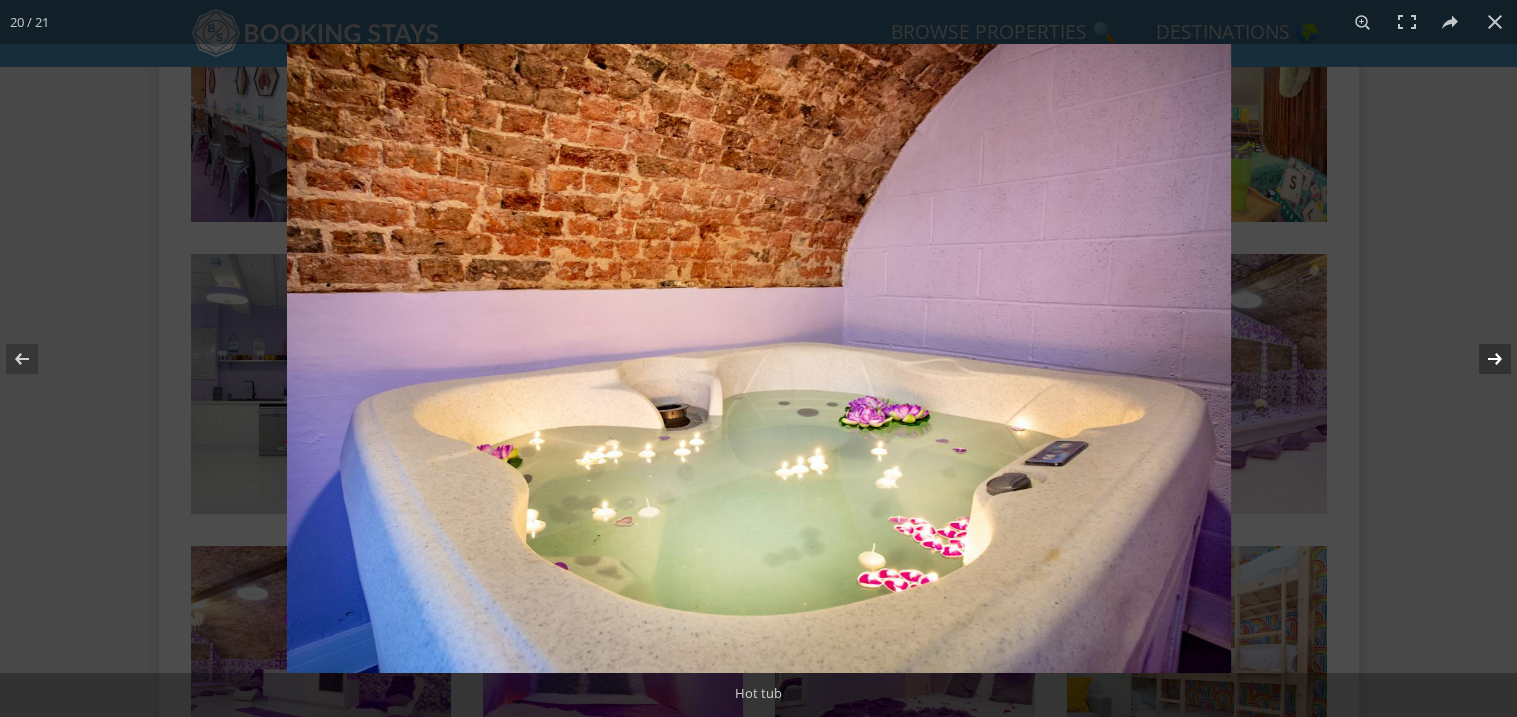 click at bounding box center (1482, 359) 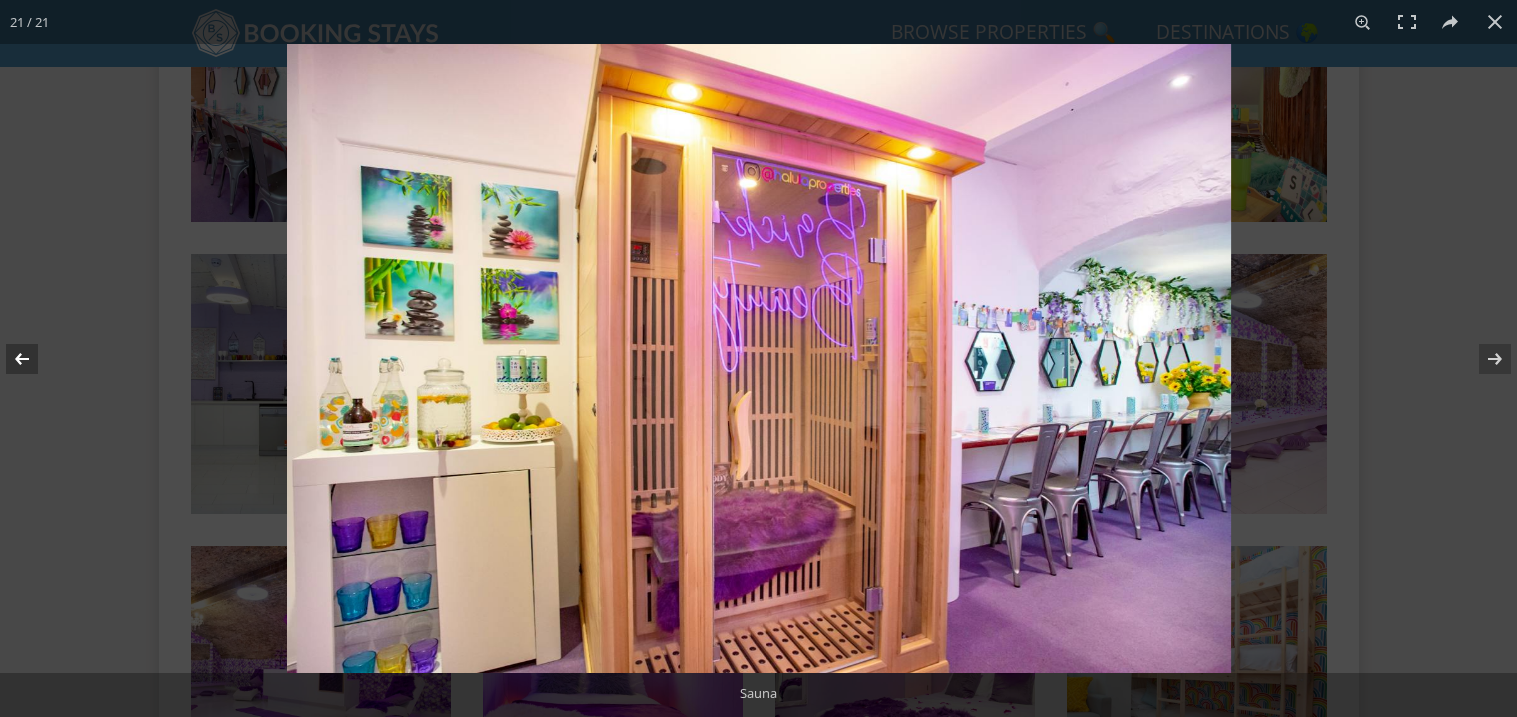 click at bounding box center (35, 359) 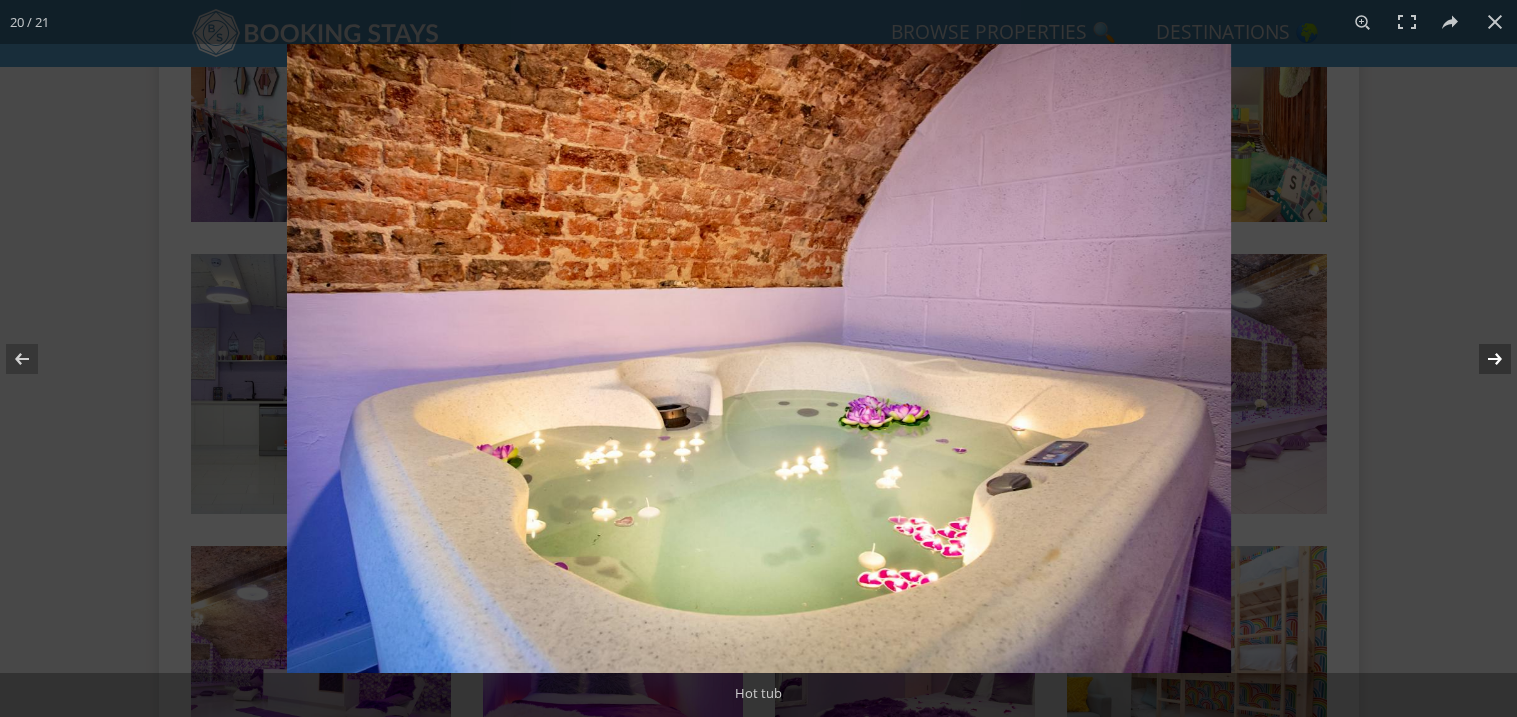 click at bounding box center [1482, 359] 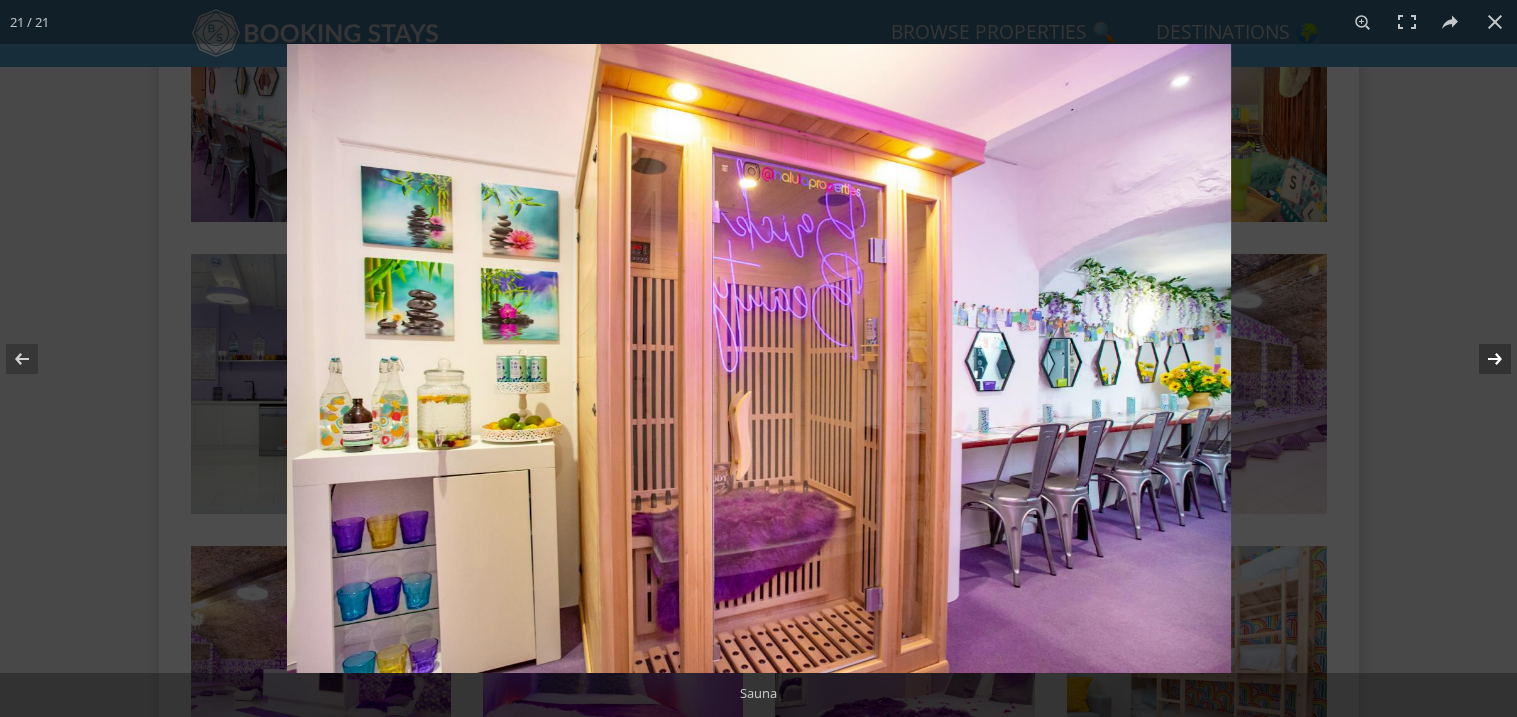 click at bounding box center [1482, 359] 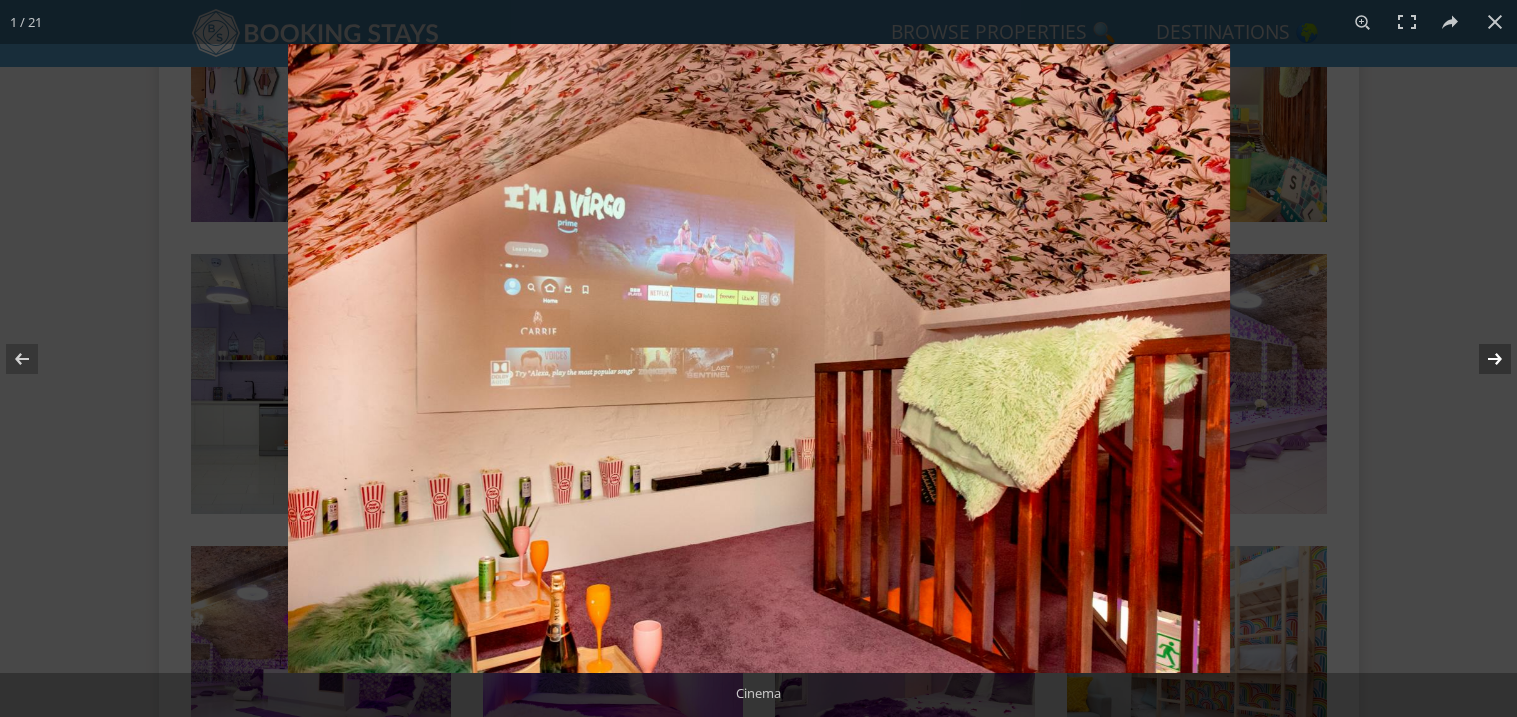 click at bounding box center (1482, 359) 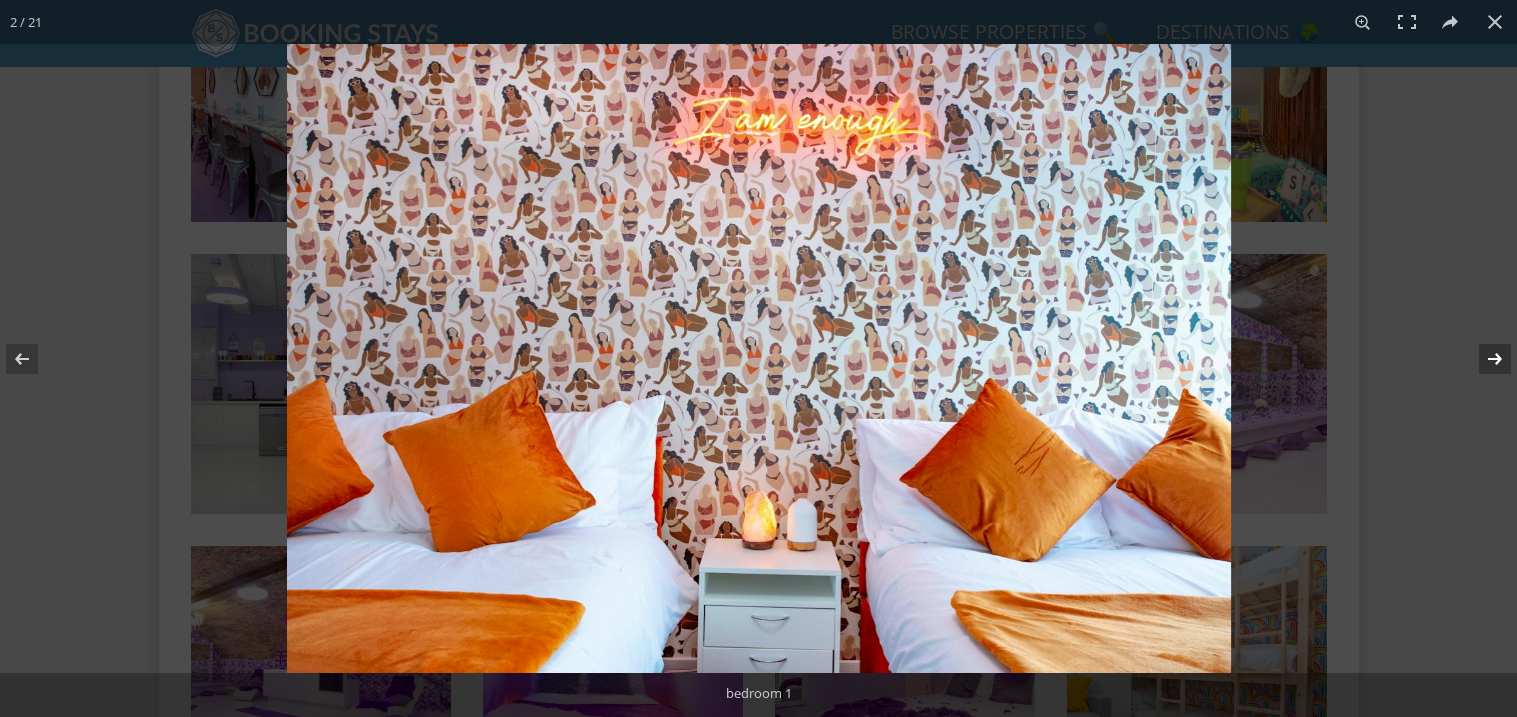click at bounding box center (1482, 359) 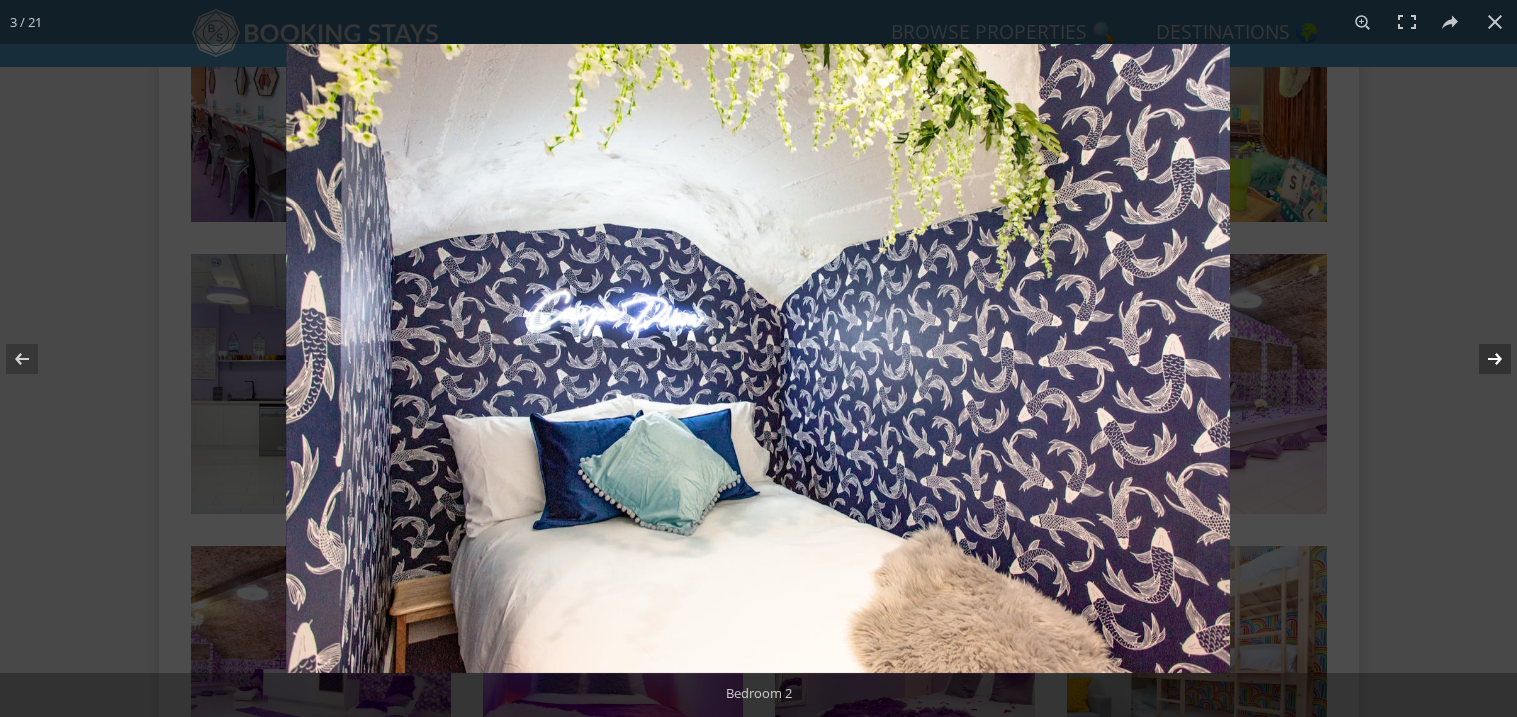 click at bounding box center (1482, 359) 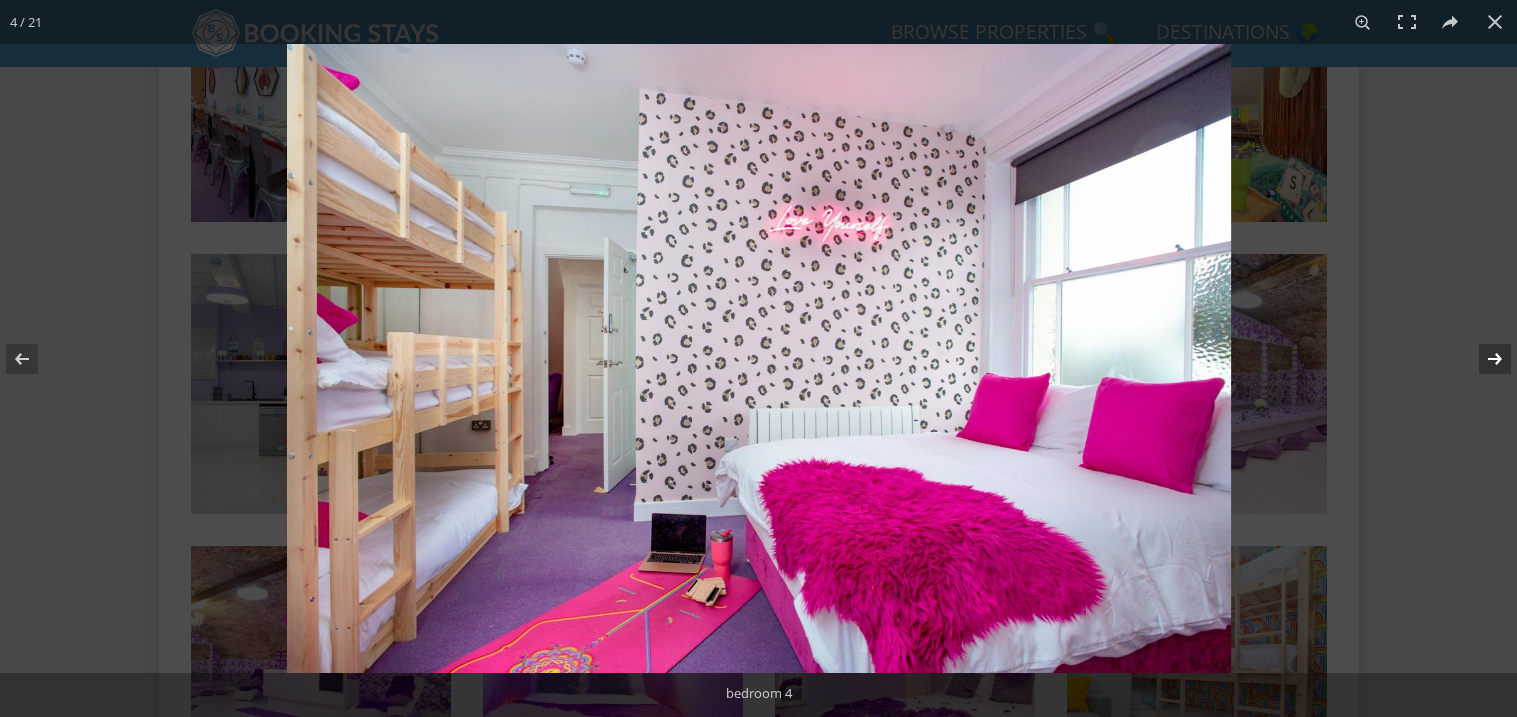 click at bounding box center (1482, 359) 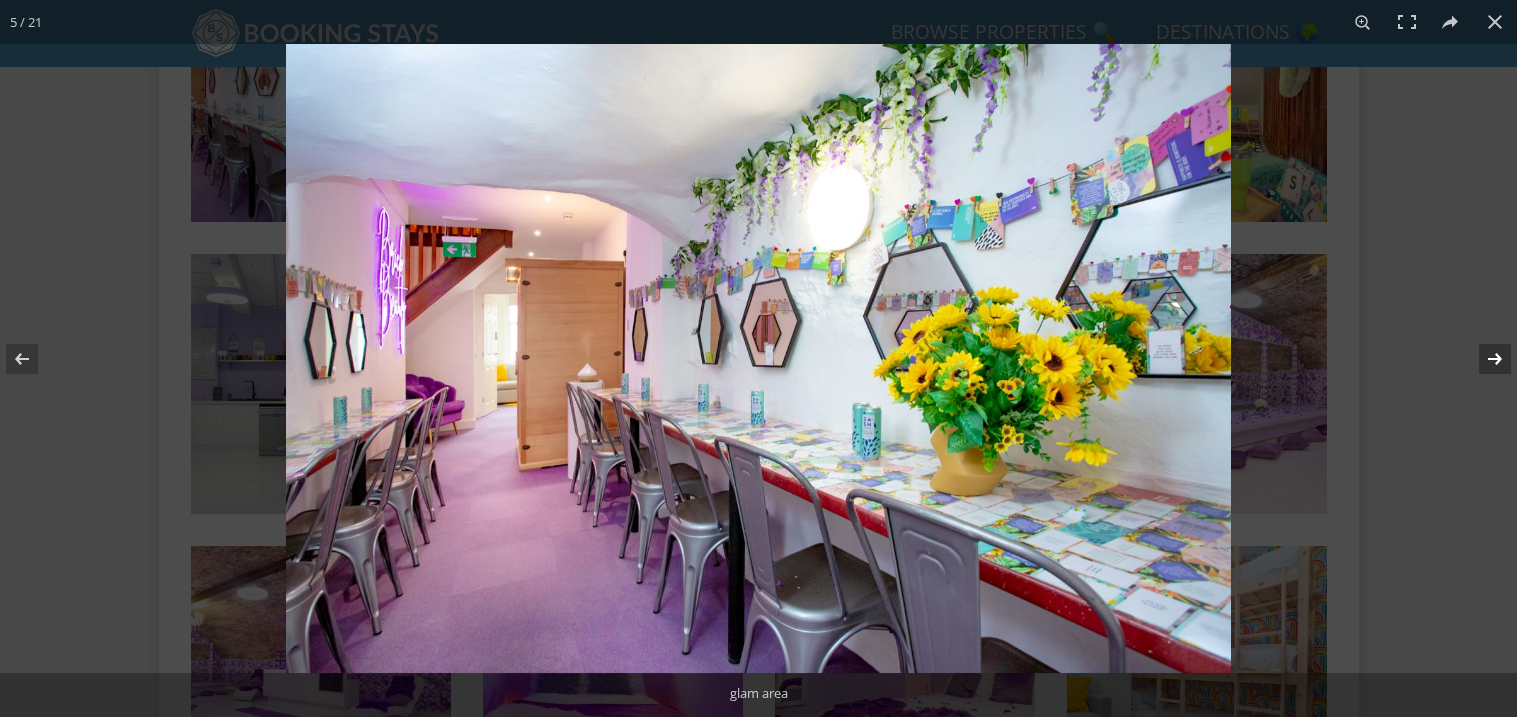 click at bounding box center (1482, 359) 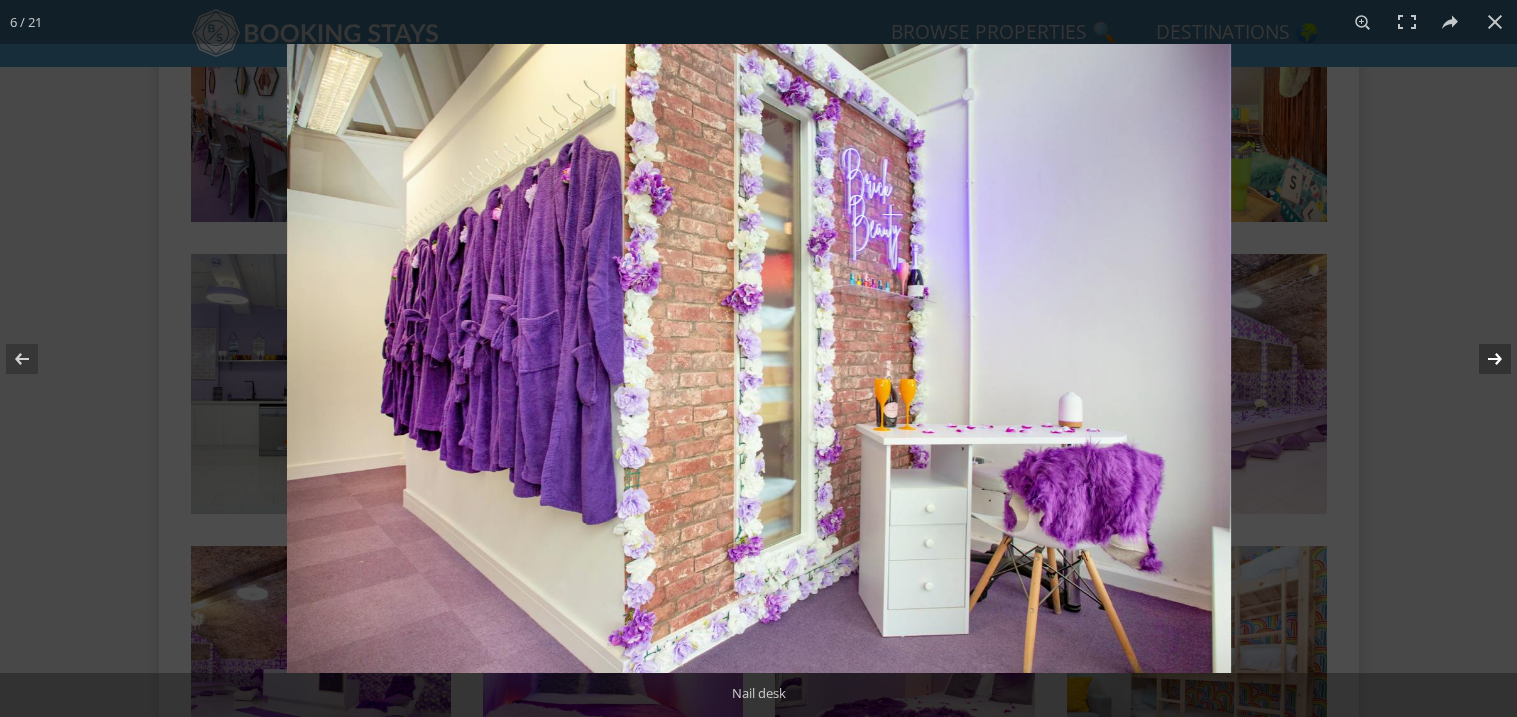 click at bounding box center (1482, 359) 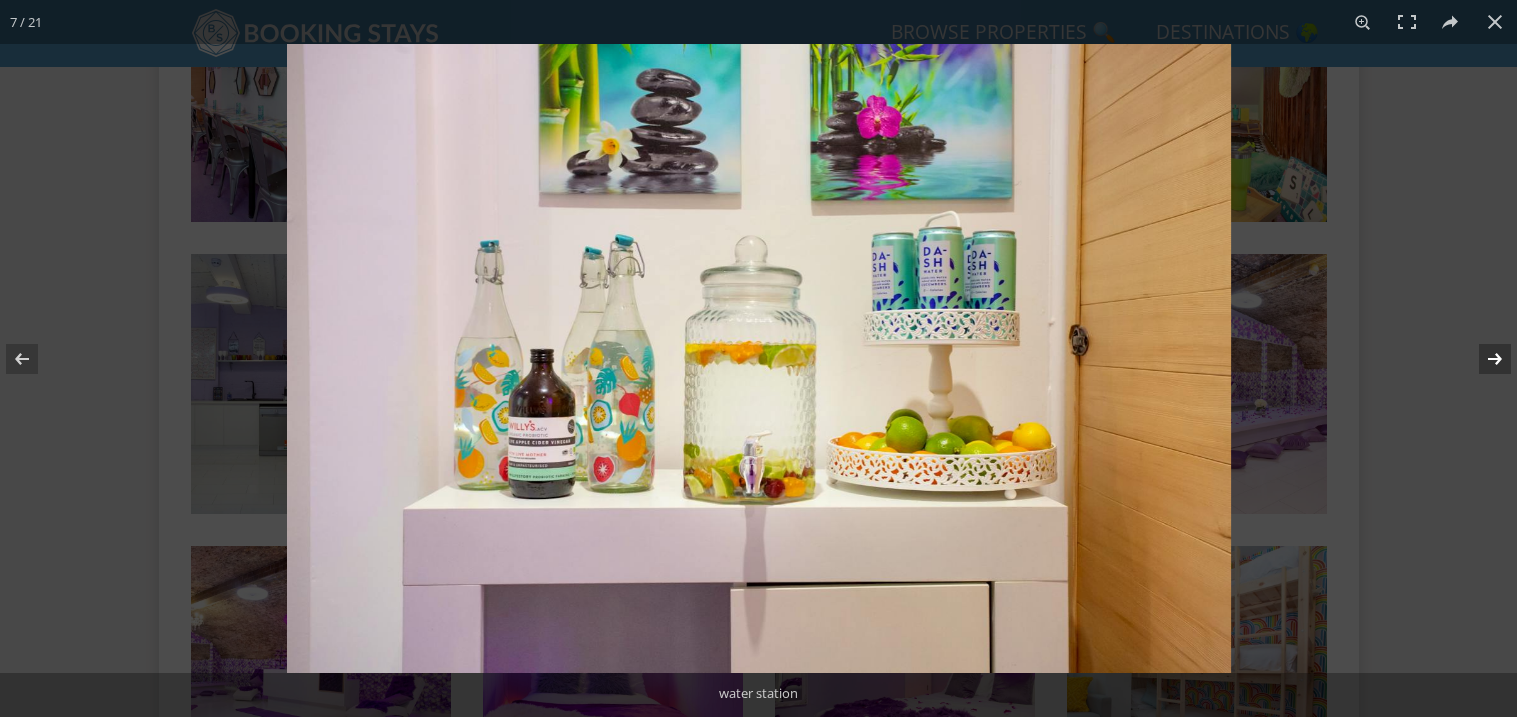 click at bounding box center [1482, 359] 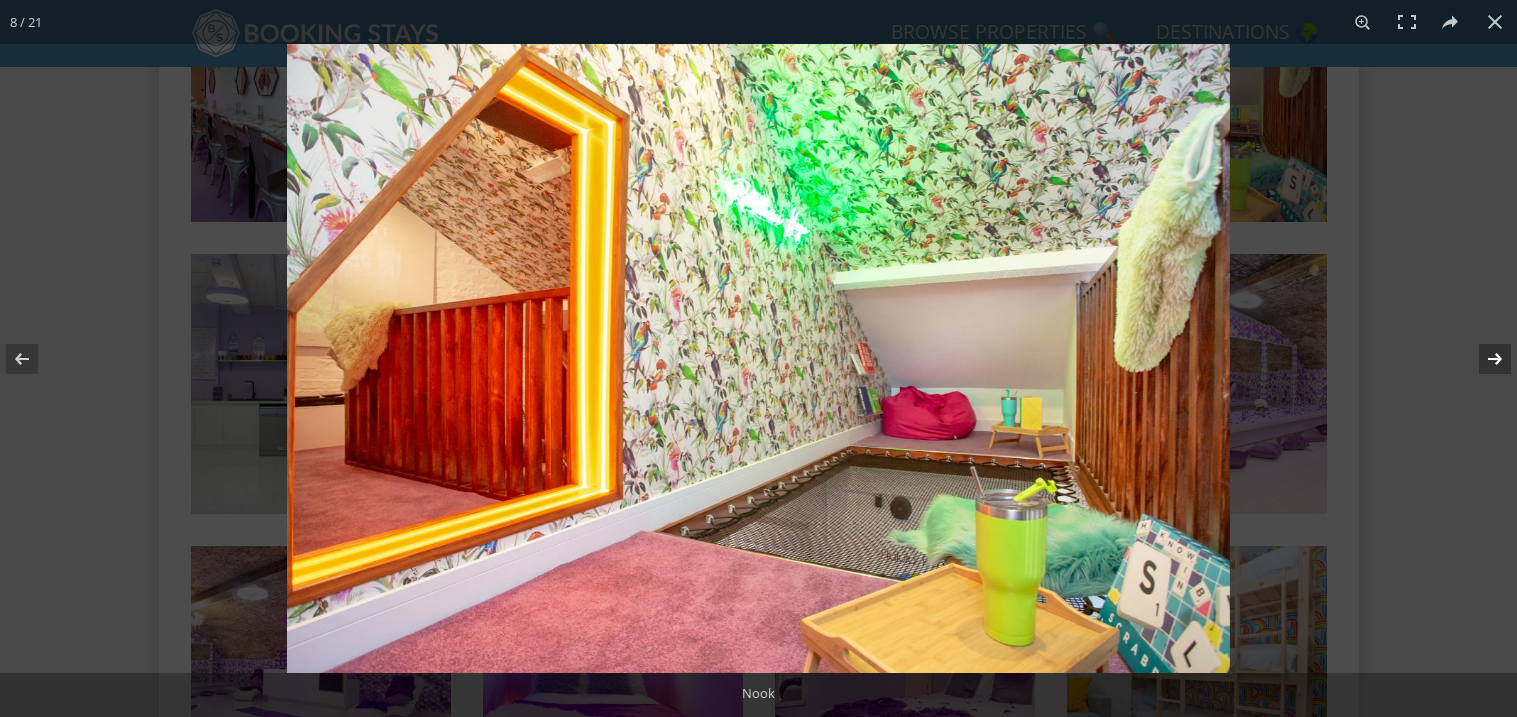 click at bounding box center [1482, 359] 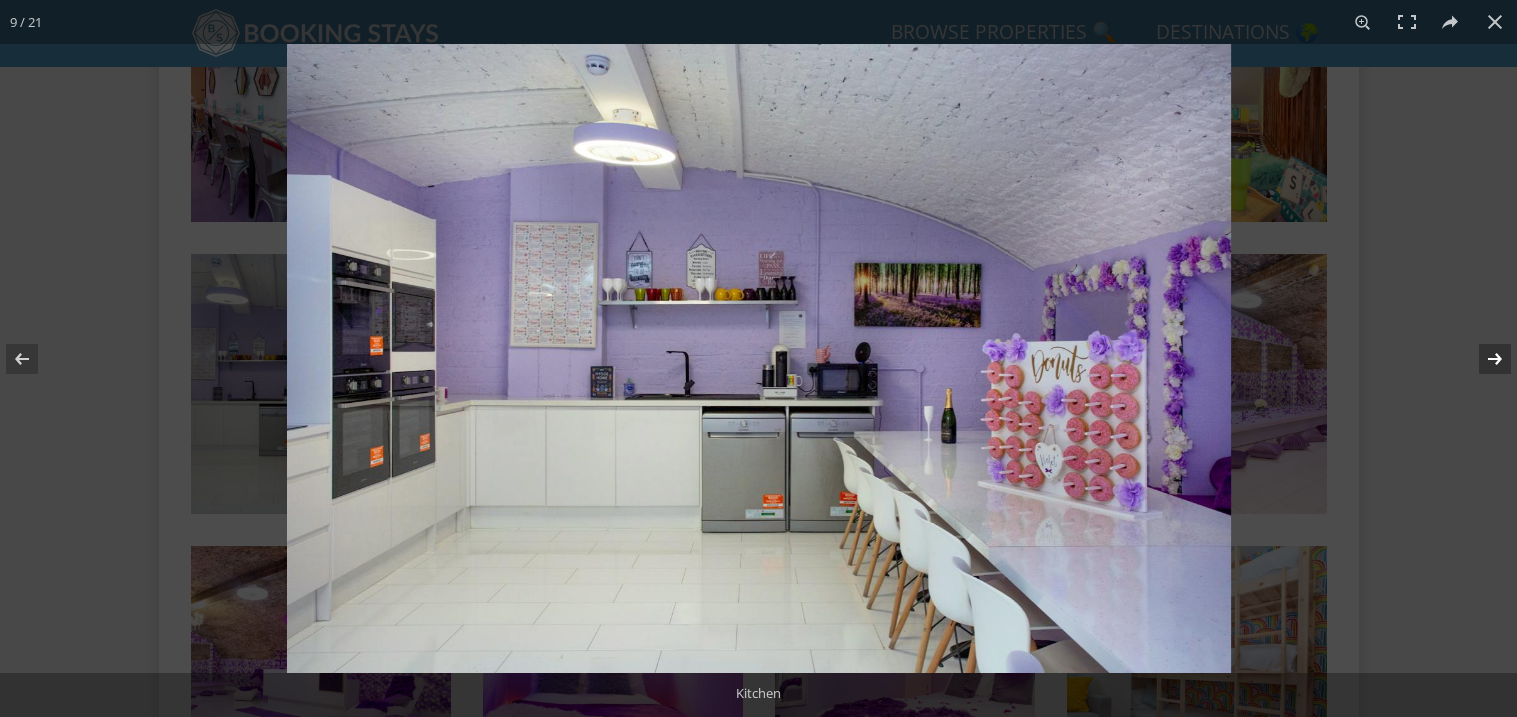 click at bounding box center [1482, 359] 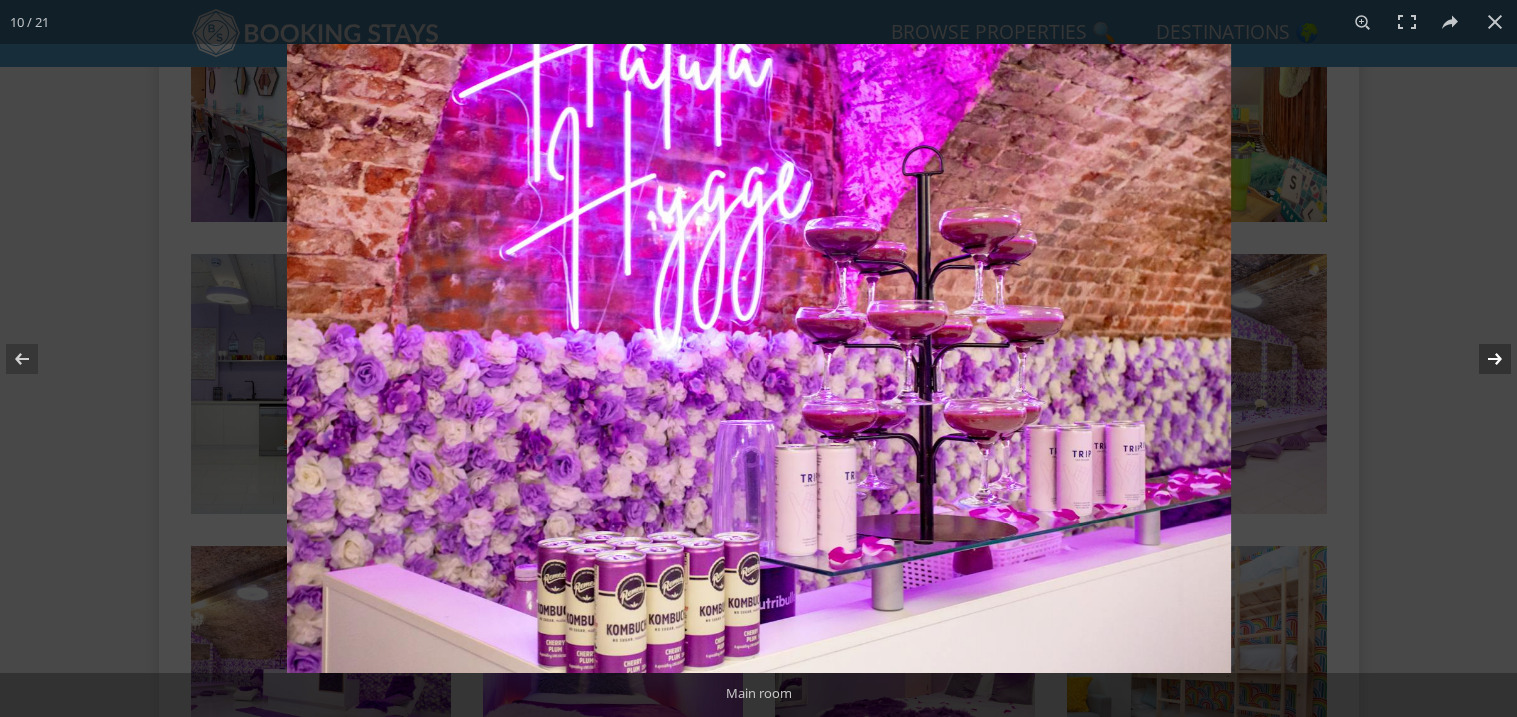 click at bounding box center [1482, 359] 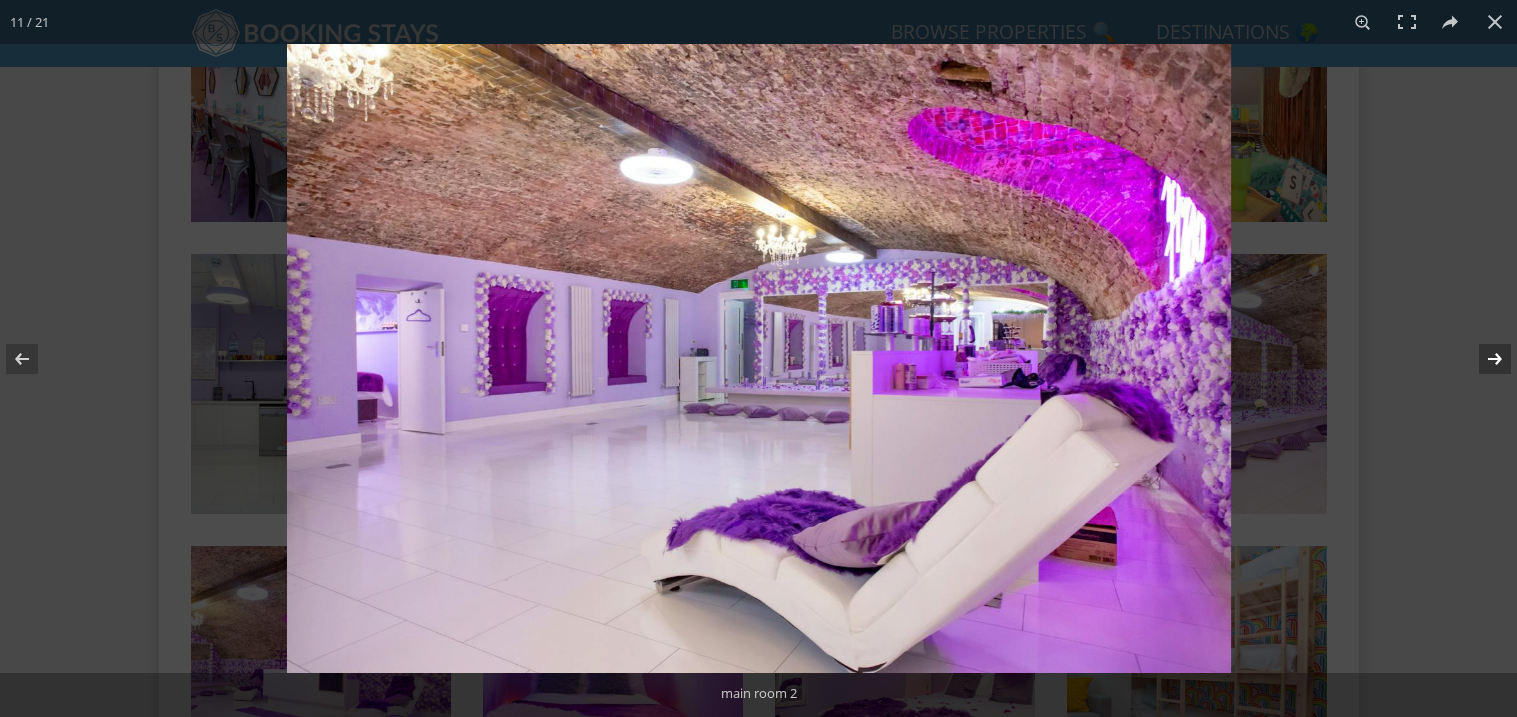 click at bounding box center [1482, 359] 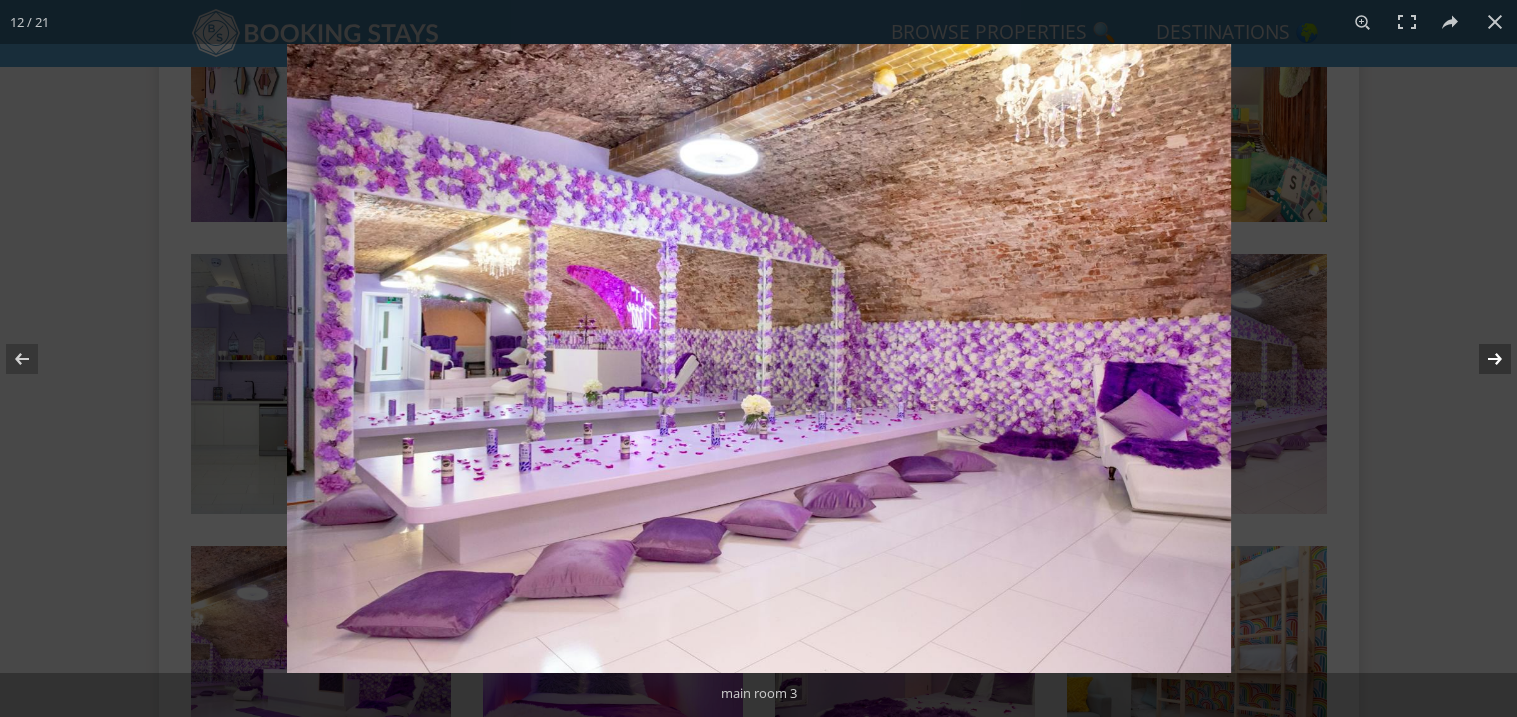 click at bounding box center (1482, 359) 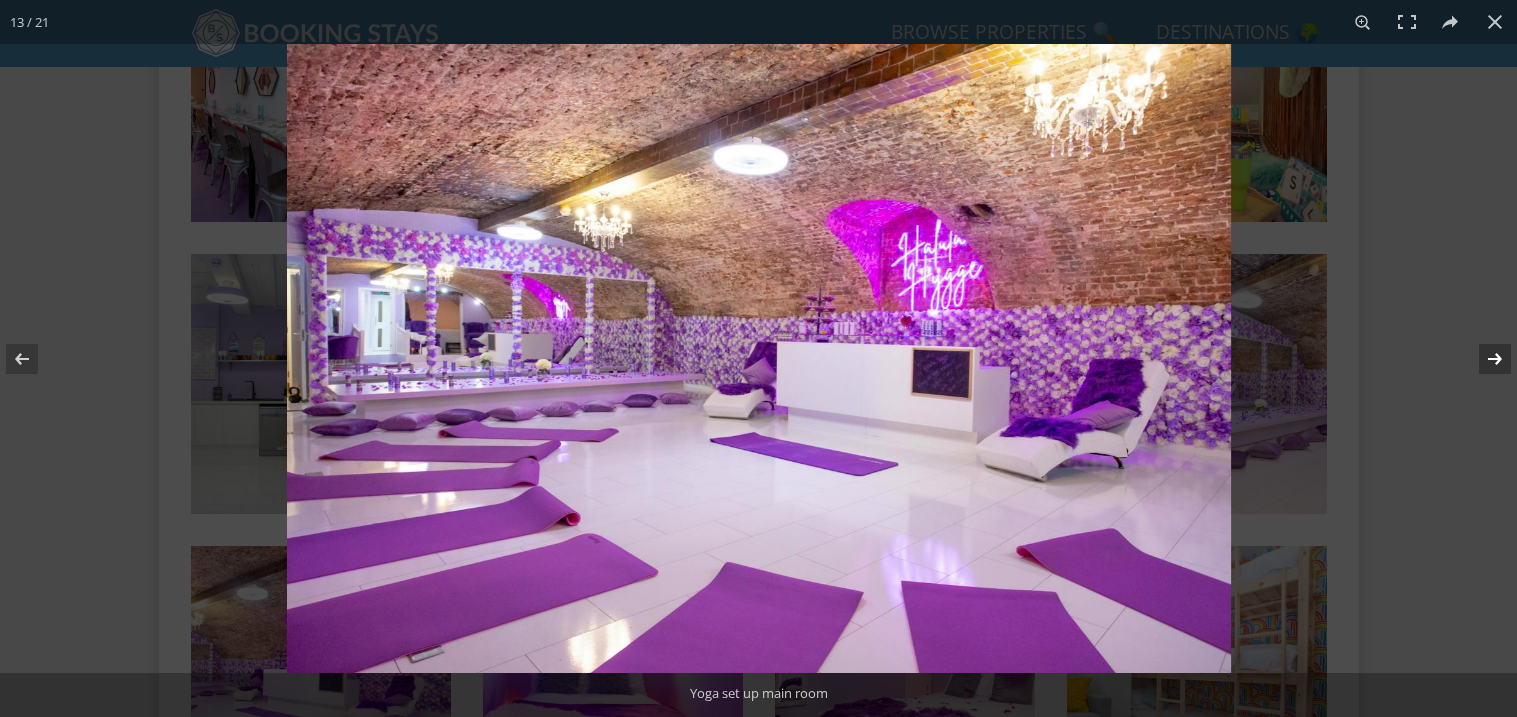 click at bounding box center [1482, 359] 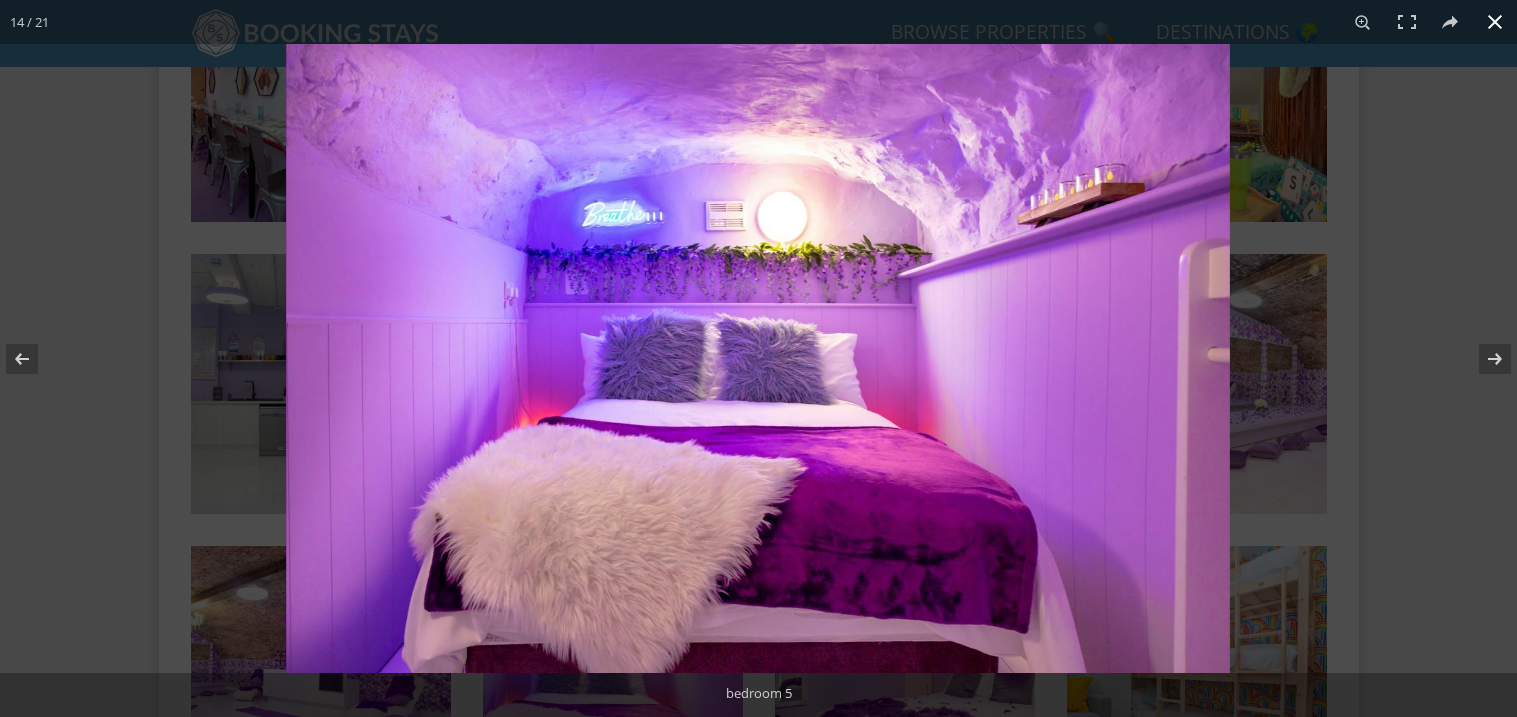 scroll, scrollTop: 1259, scrollLeft: 0, axis: vertical 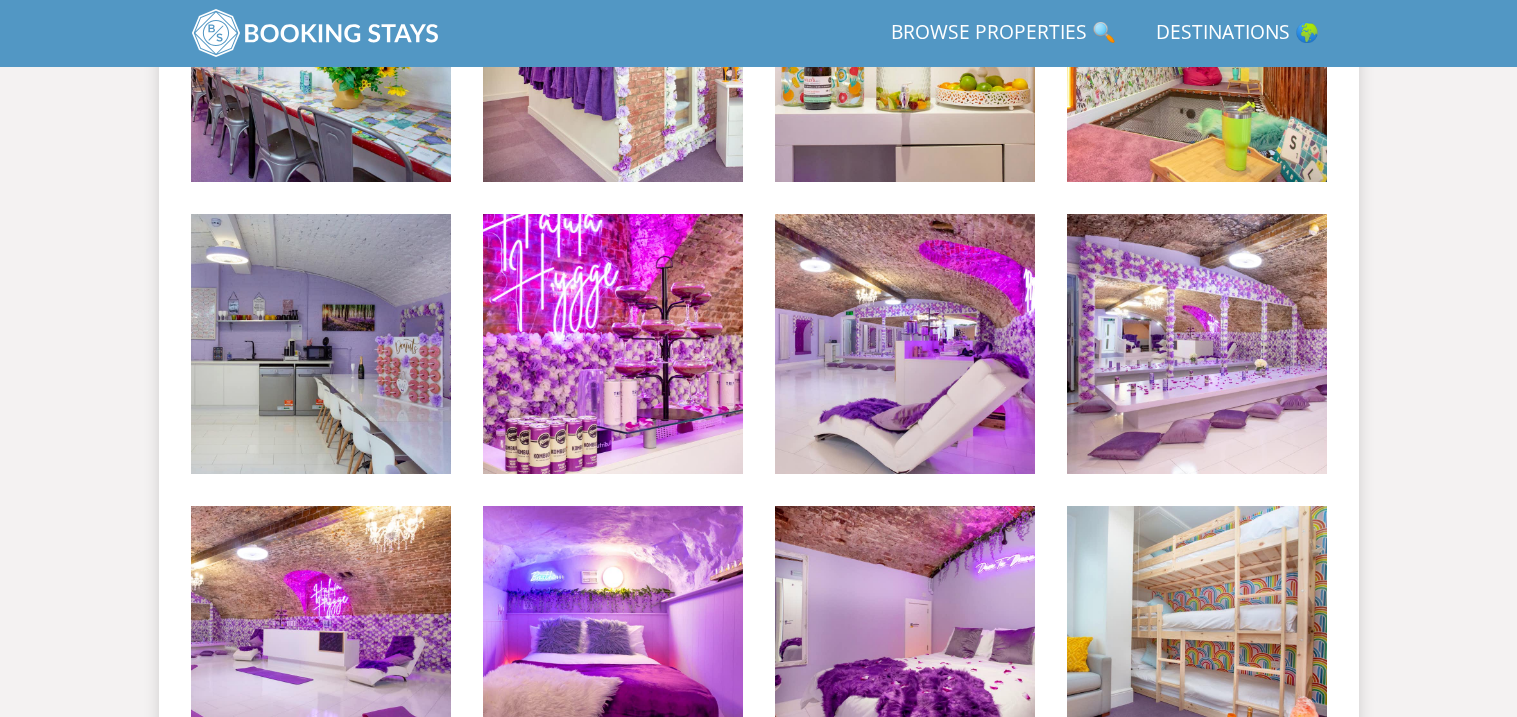 click on "Search
Menu
Browse Properties 🔍
Destinations 🌍
Guests
1
2
3
4
5
6
7
8
9
10
11
12
13
14
15
16
17
18
19
20
21
22
23
24
25
26
27
28
29
30
31
32
33
34
35
36
37
38
39
40
41
42
43
44
45
46
47
48
49
50
Date
01/08/2025
Search
Properties" at bounding box center (758, 172) 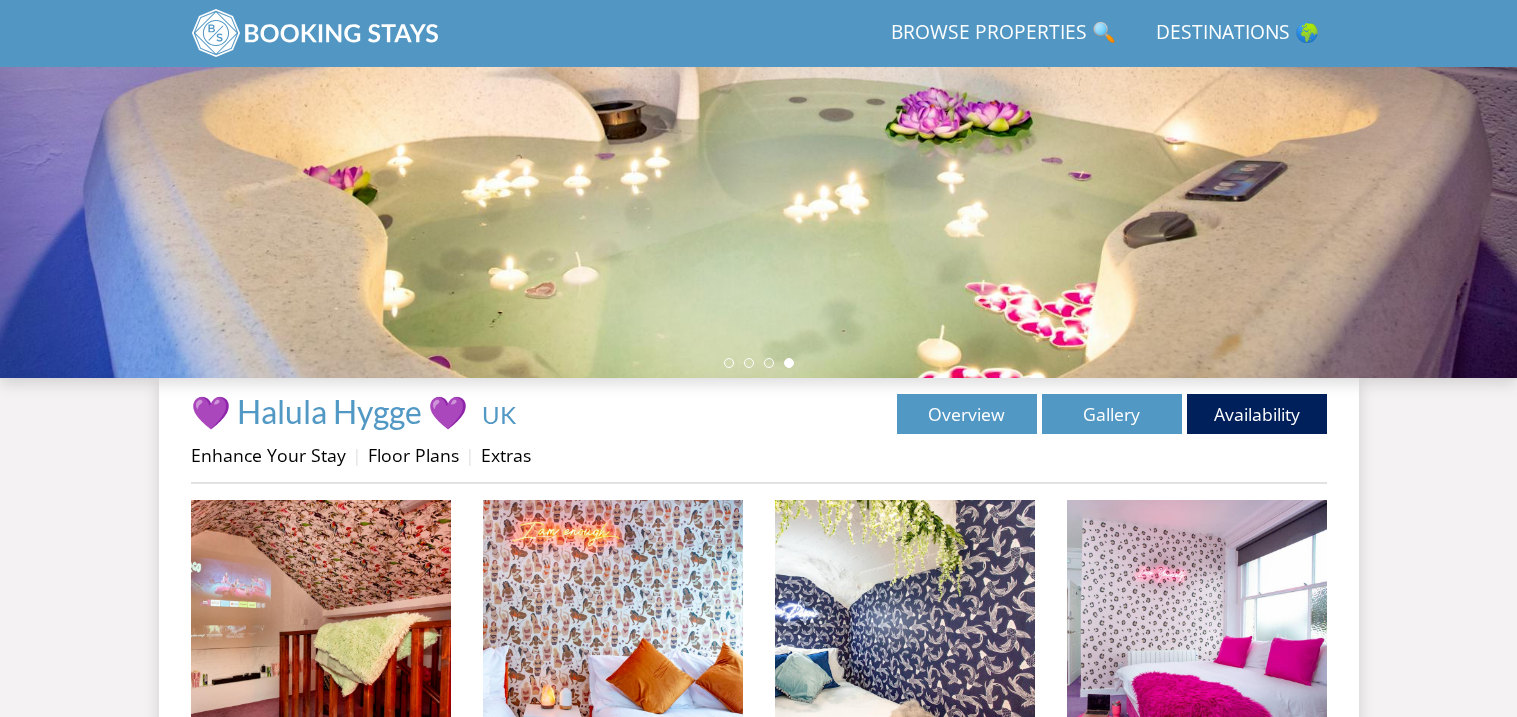 scroll, scrollTop: 379, scrollLeft: 0, axis: vertical 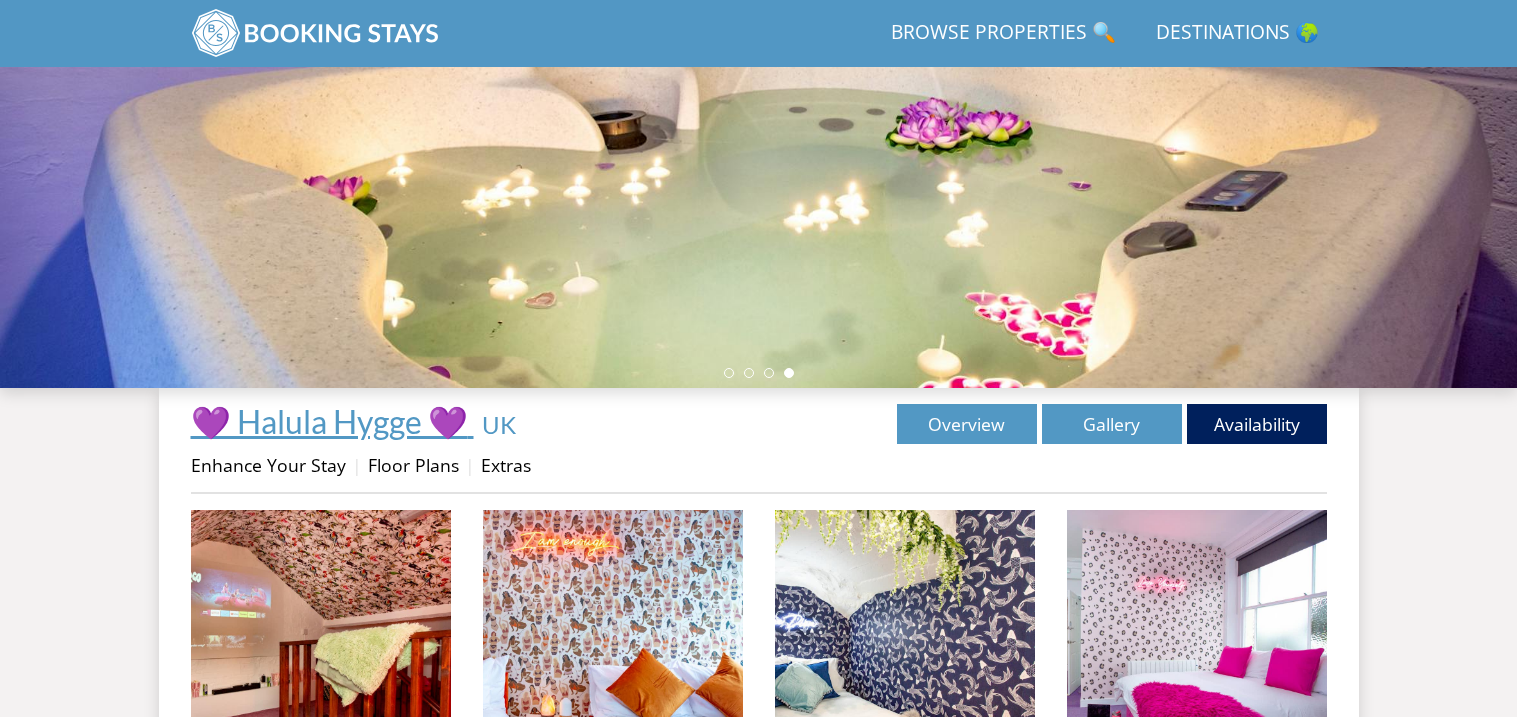 click on "💜 Halula Hygge 💜" at bounding box center [329, 421] 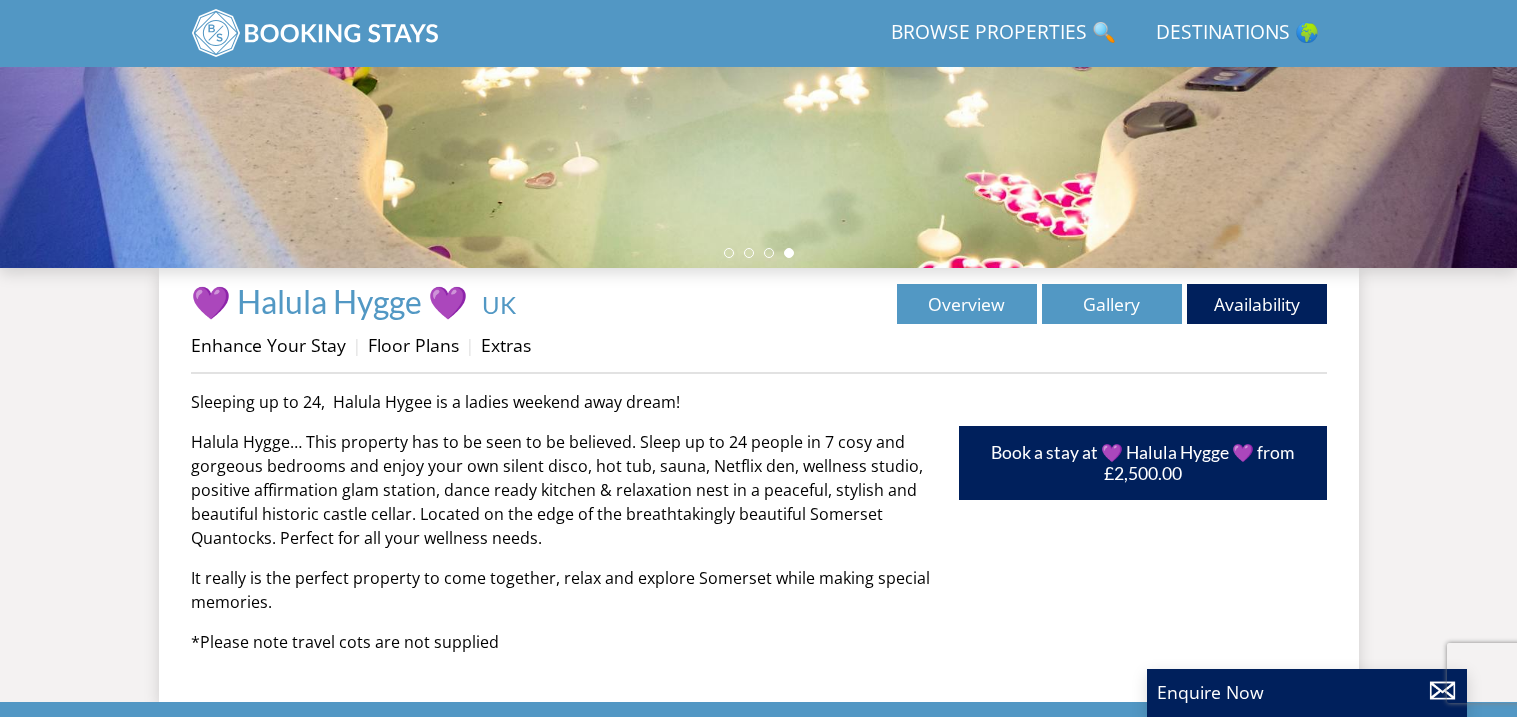 scroll, scrollTop: 539, scrollLeft: 0, axis: vertical 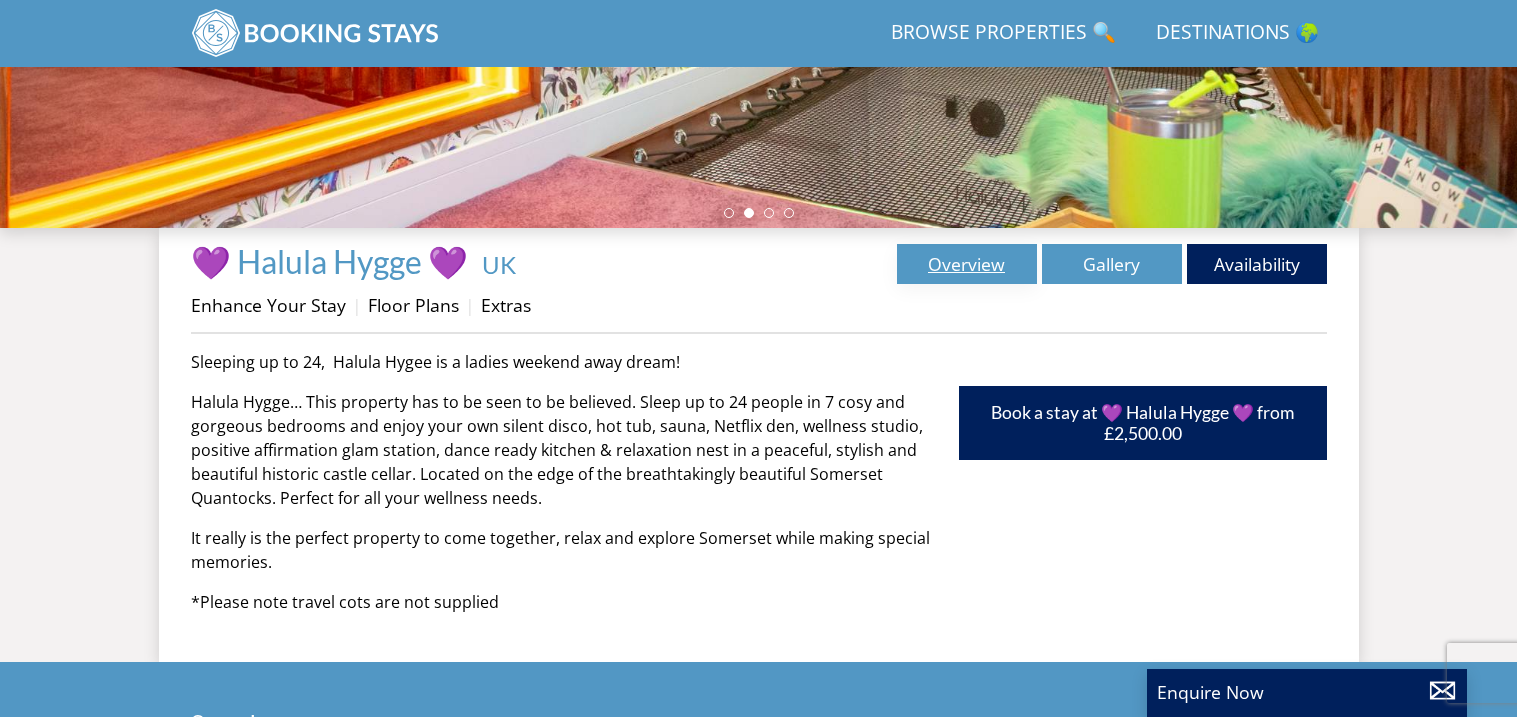 click on "Overview" at bounding box center [967, 264] 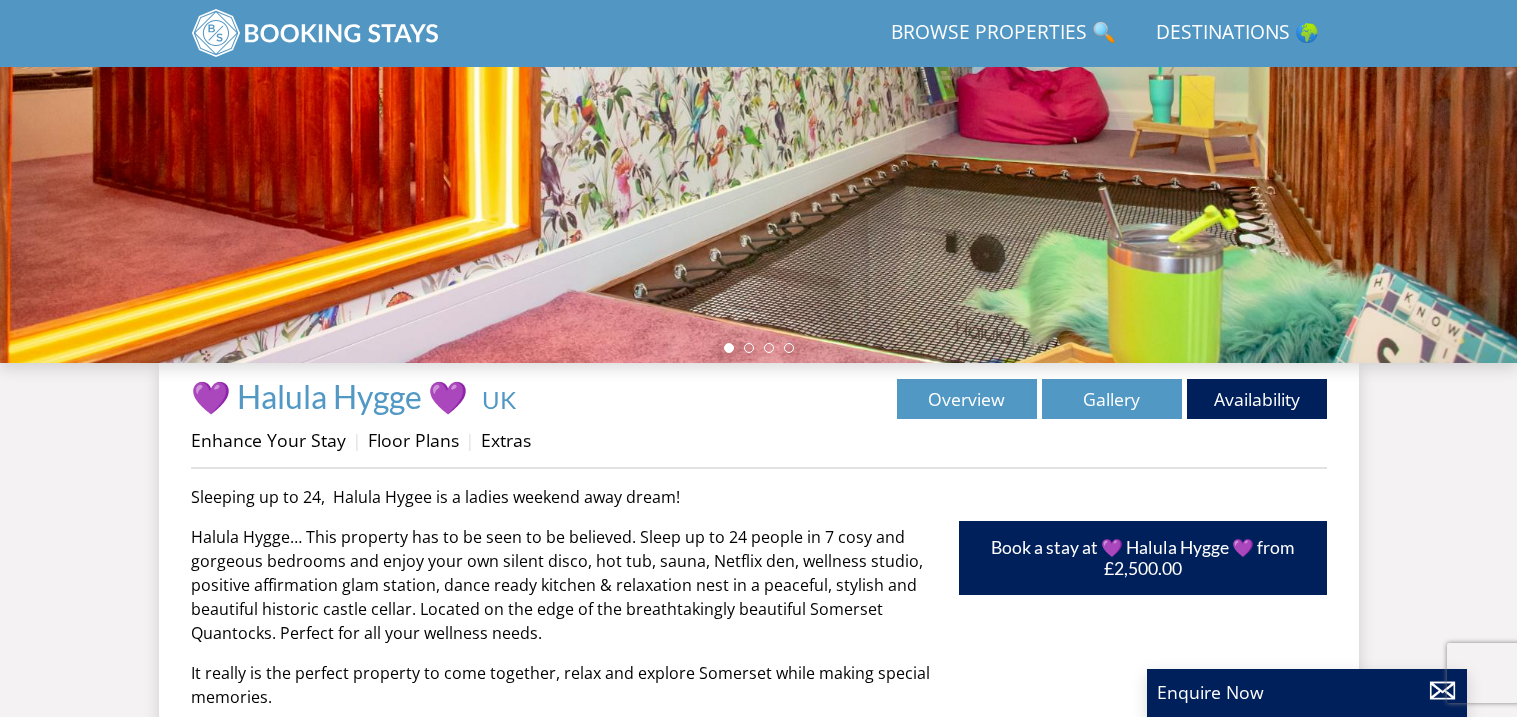 scroll, scrollTop: 399, scrollLeft: 0, axis: vertical 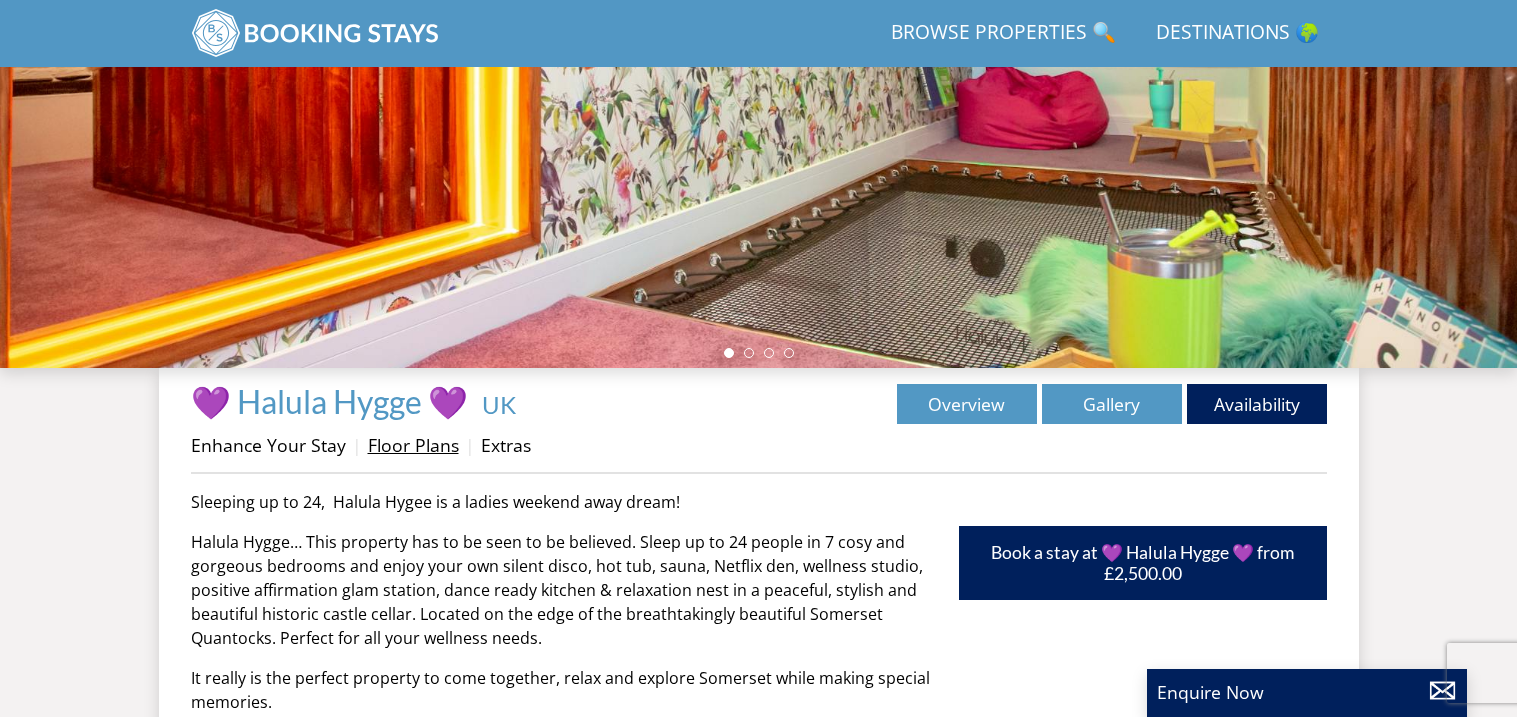 click on "Floor Plans" at bounding box center [413, 445] 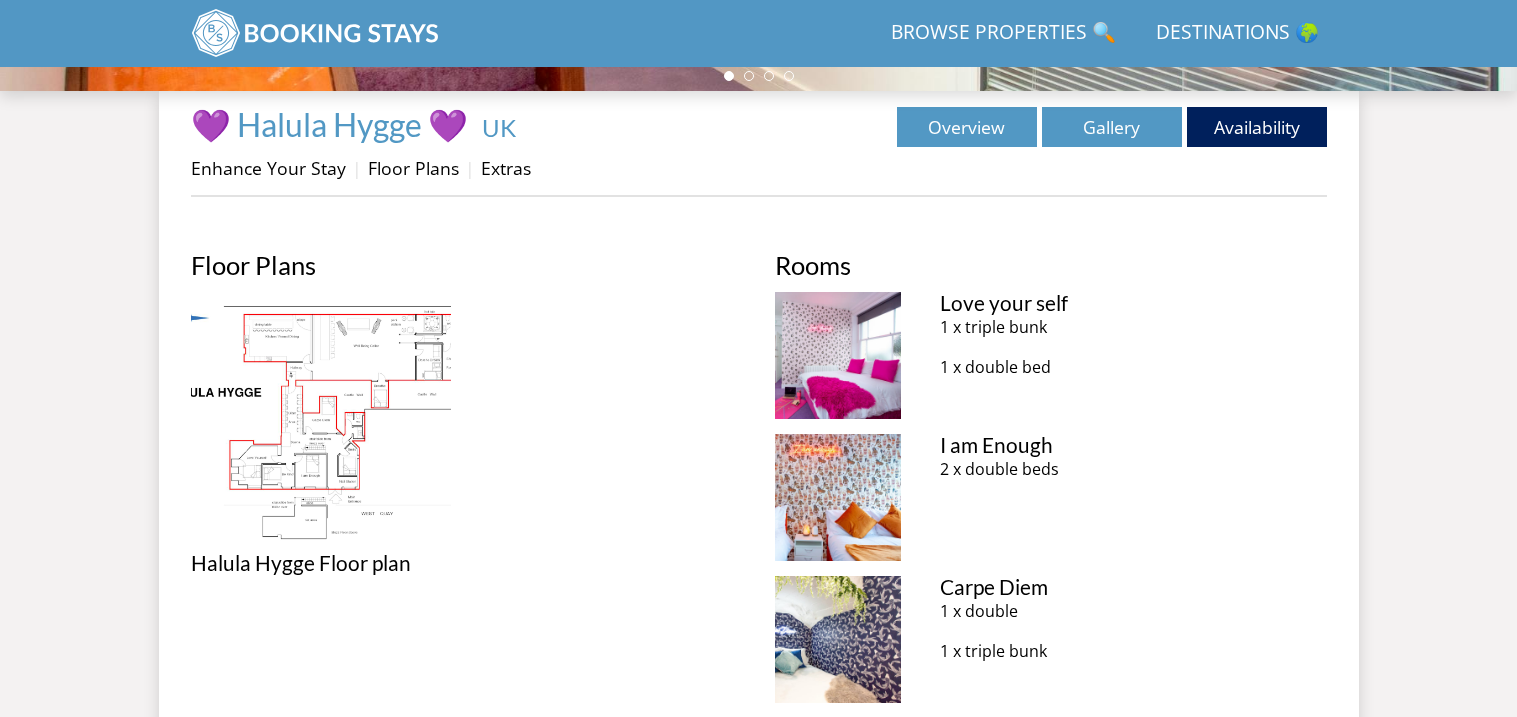 scroll, scrollTop: 716, scrollLeft: 0, axis: vertical 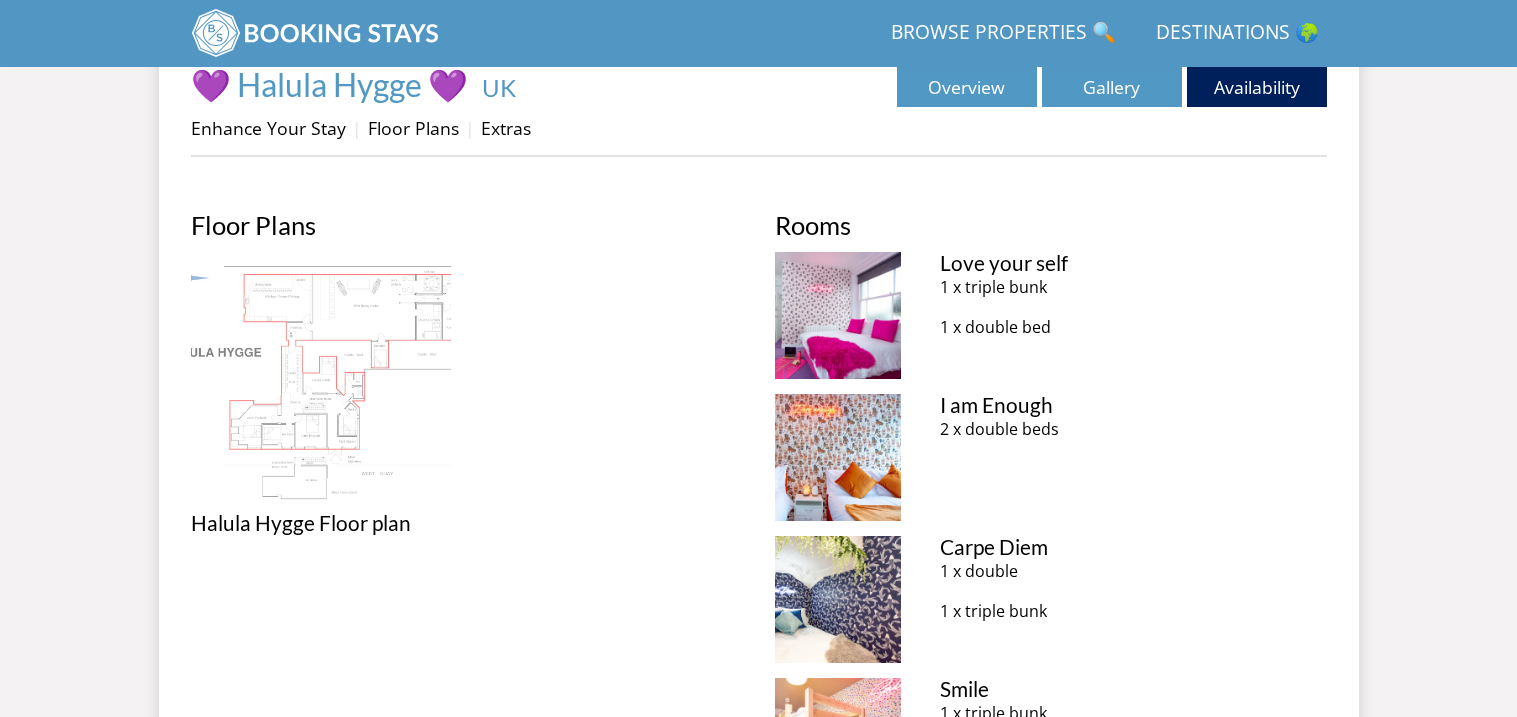 click at bounding box center (321, 382) 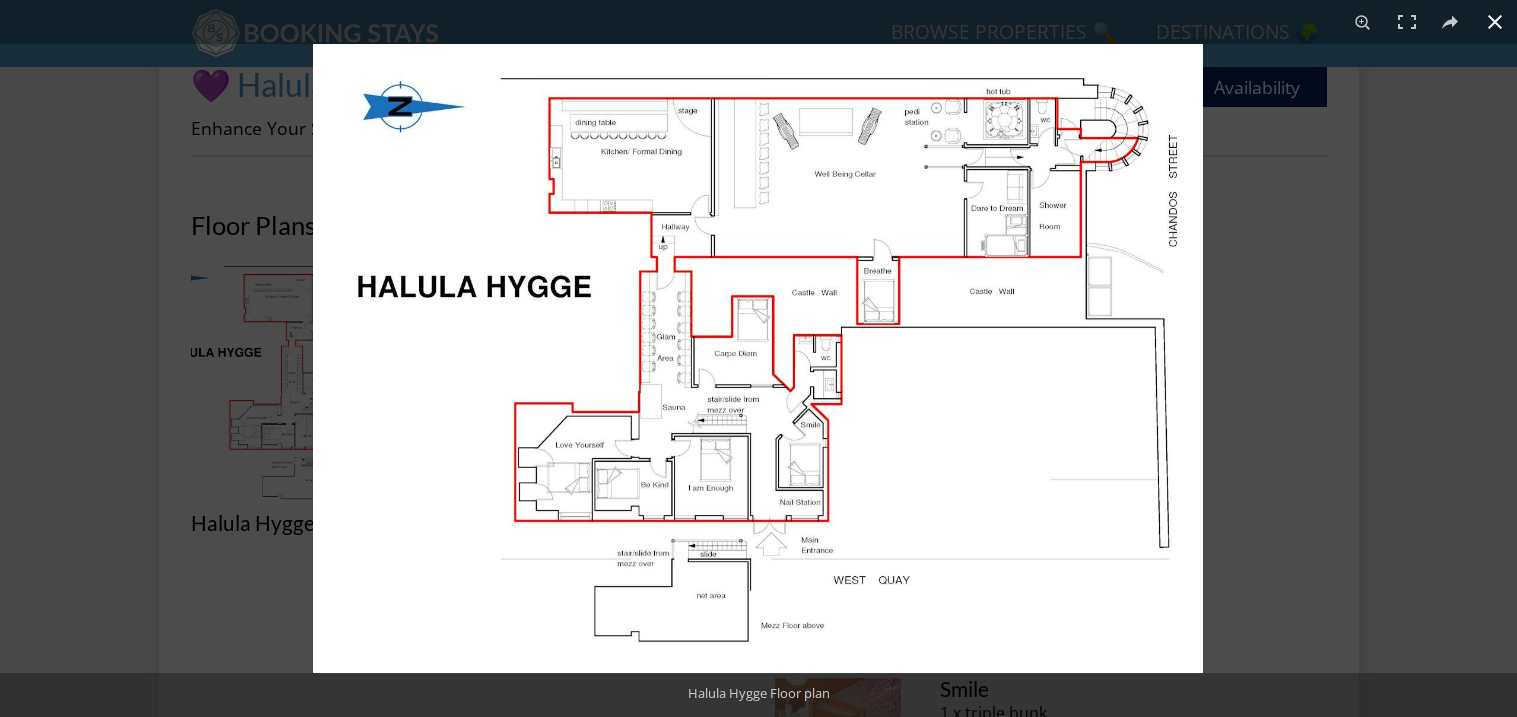 click at bounding box center [758, 358] 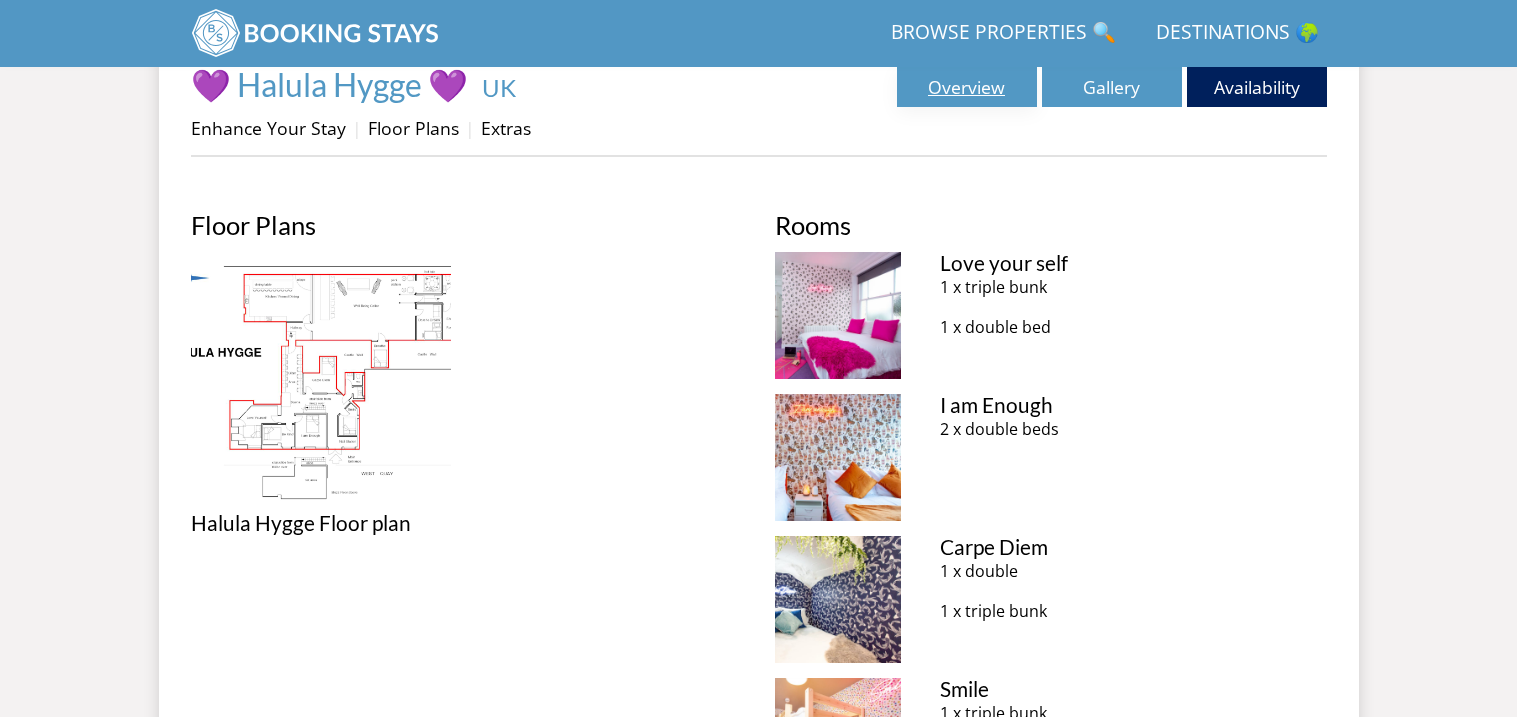 click on "Overview" at bounding box center [967, 87] 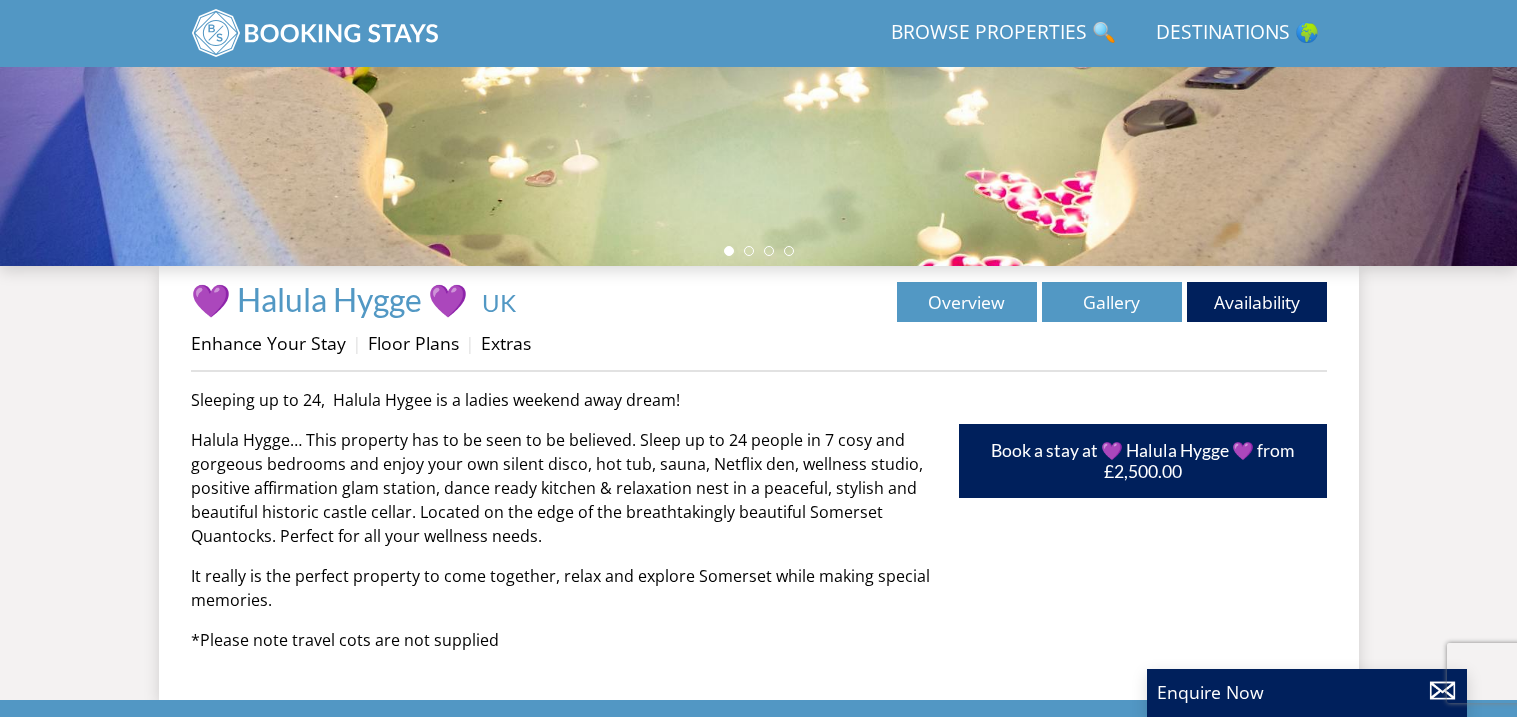 scroll, scrollTop: 587, scrollLeft: 0, axis: vertical 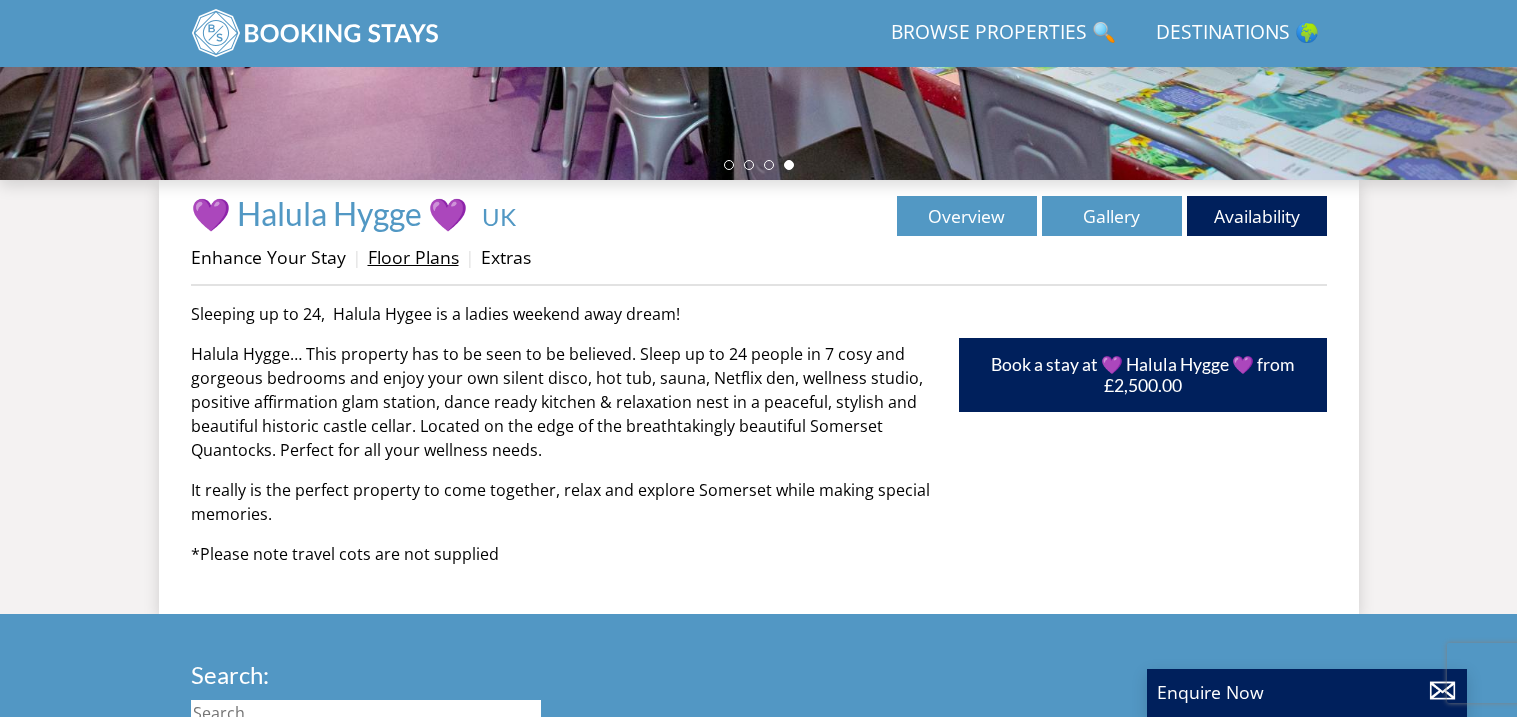 click on "Floor Plans" at bounding box center [413, 257] 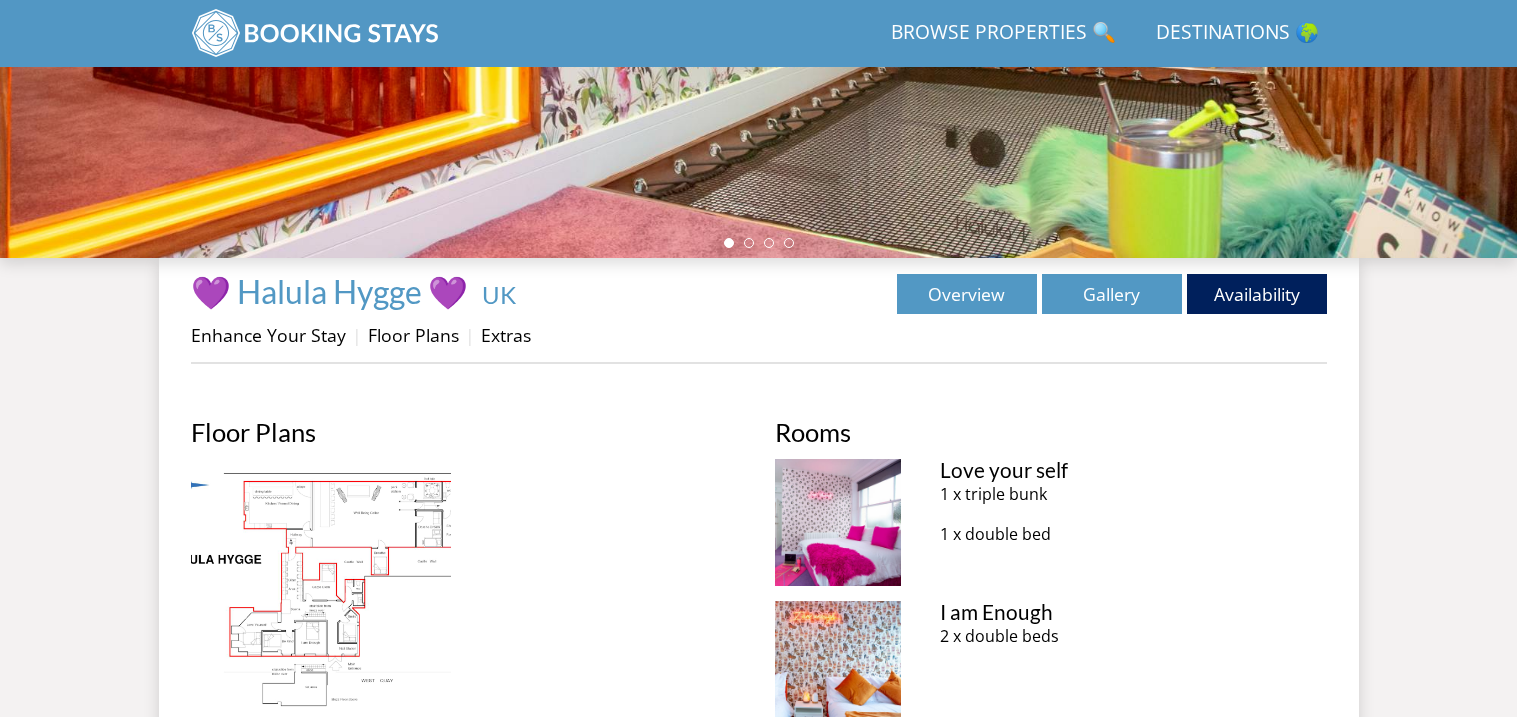 scroll, scrollTop: 553, scrollLeft: 0, axis: vertical 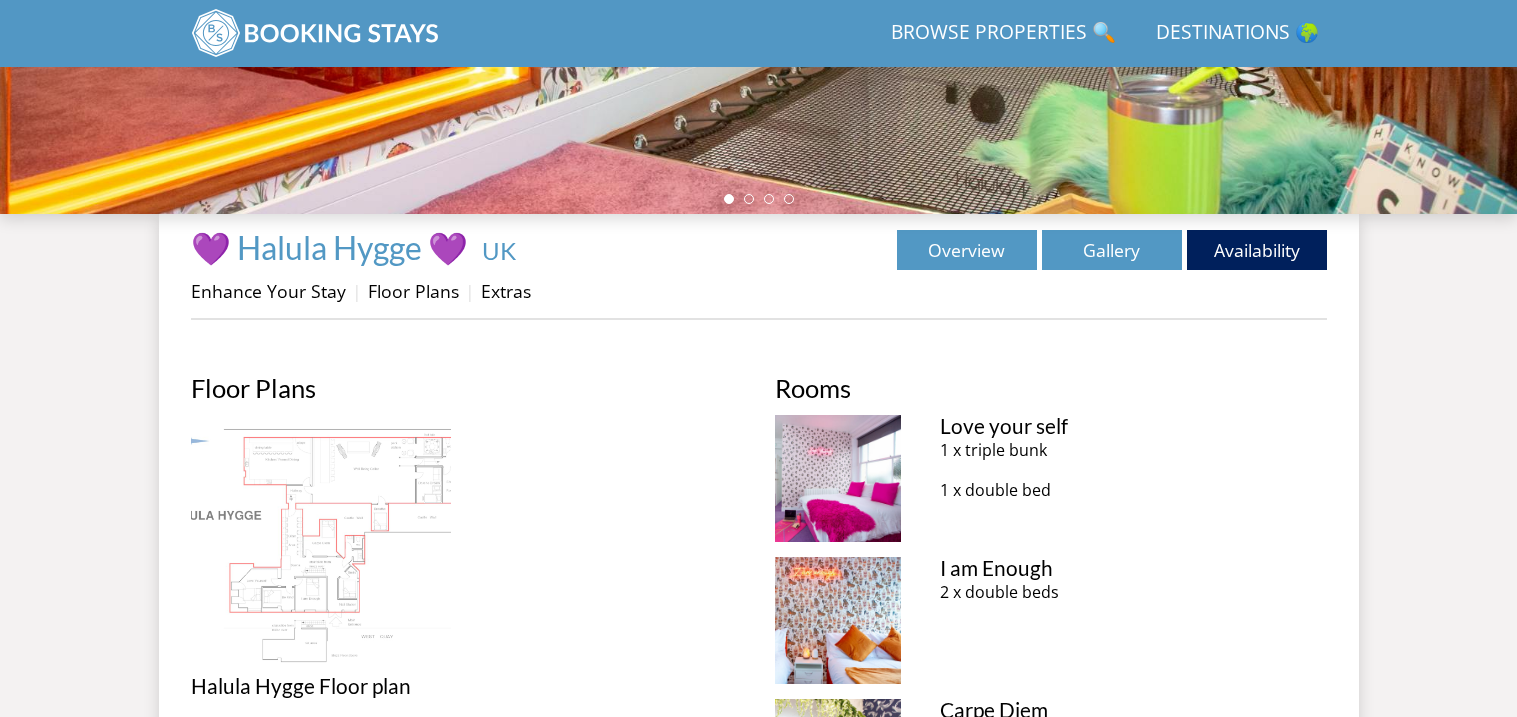 click at bounding box center (321, 545) 